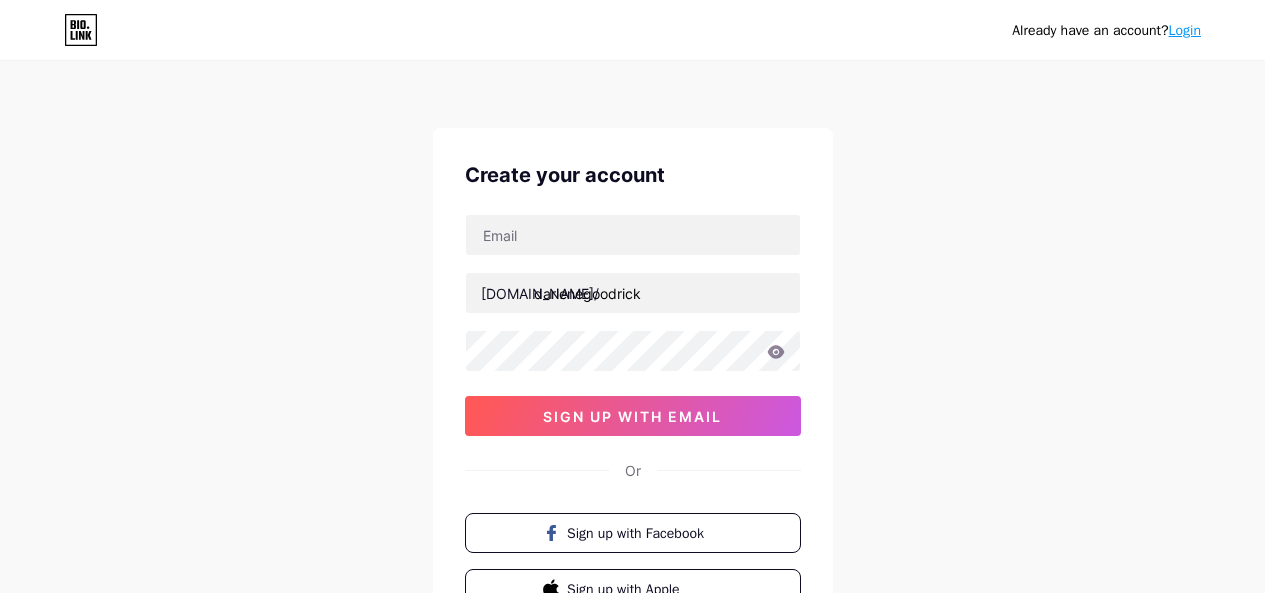 scroll, scrollTop: 0, scrollLeft: 0, axis: both 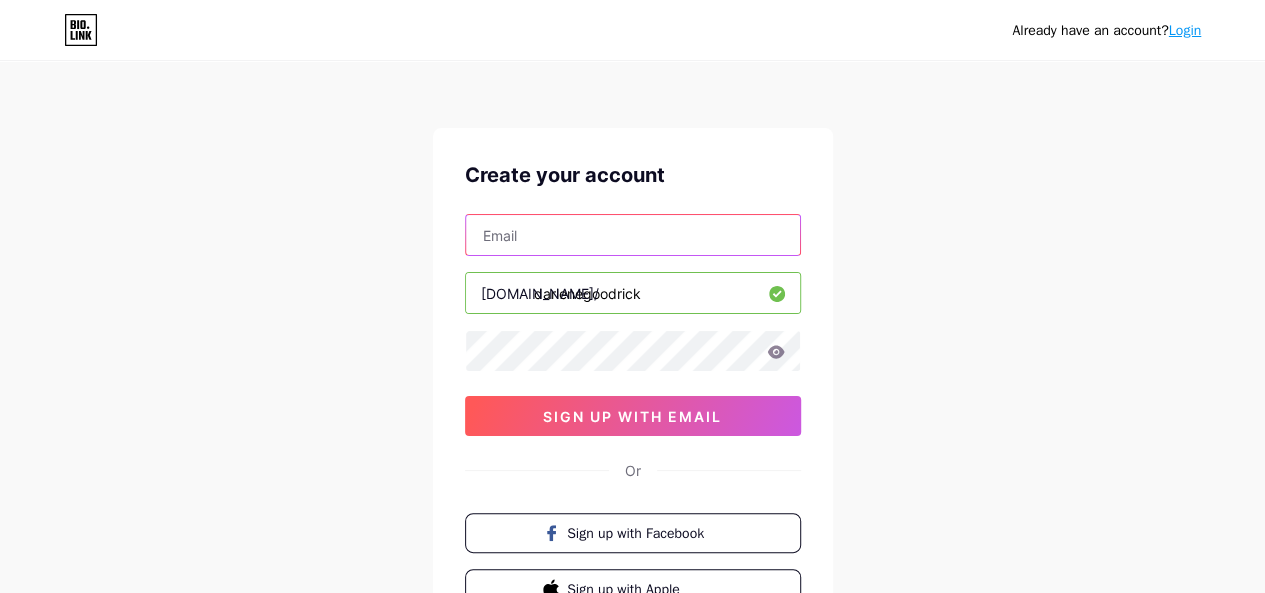 click at bounding box center [633, 235] 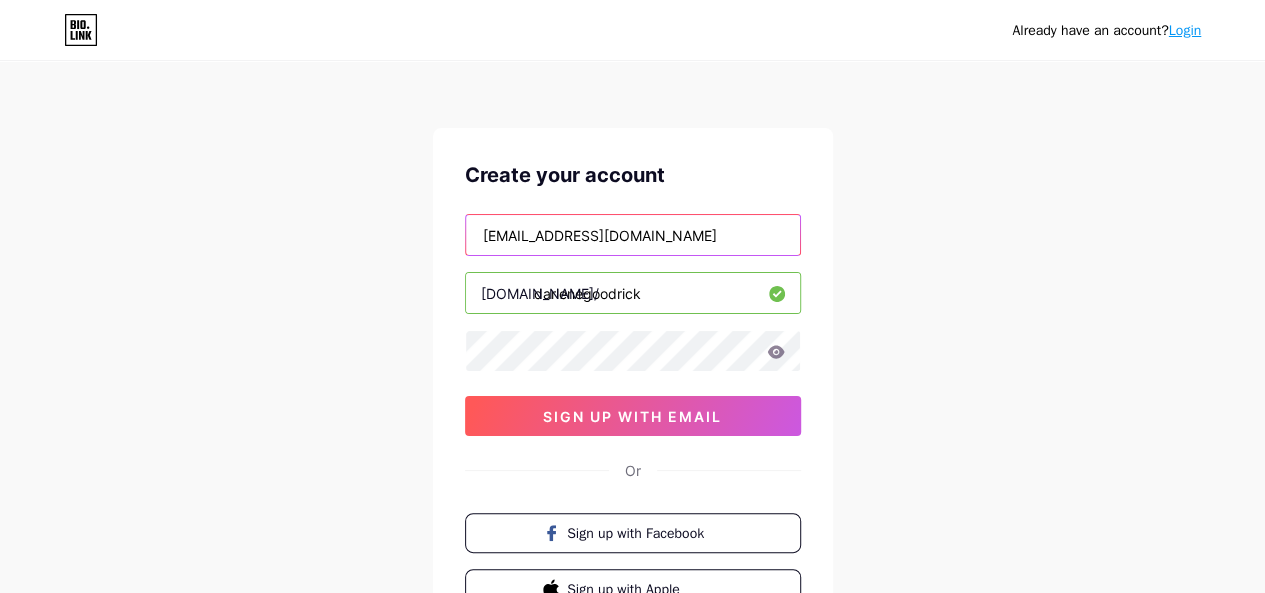 type on "[EMAIL_ADDRESS][DOMAIN_NAME]" 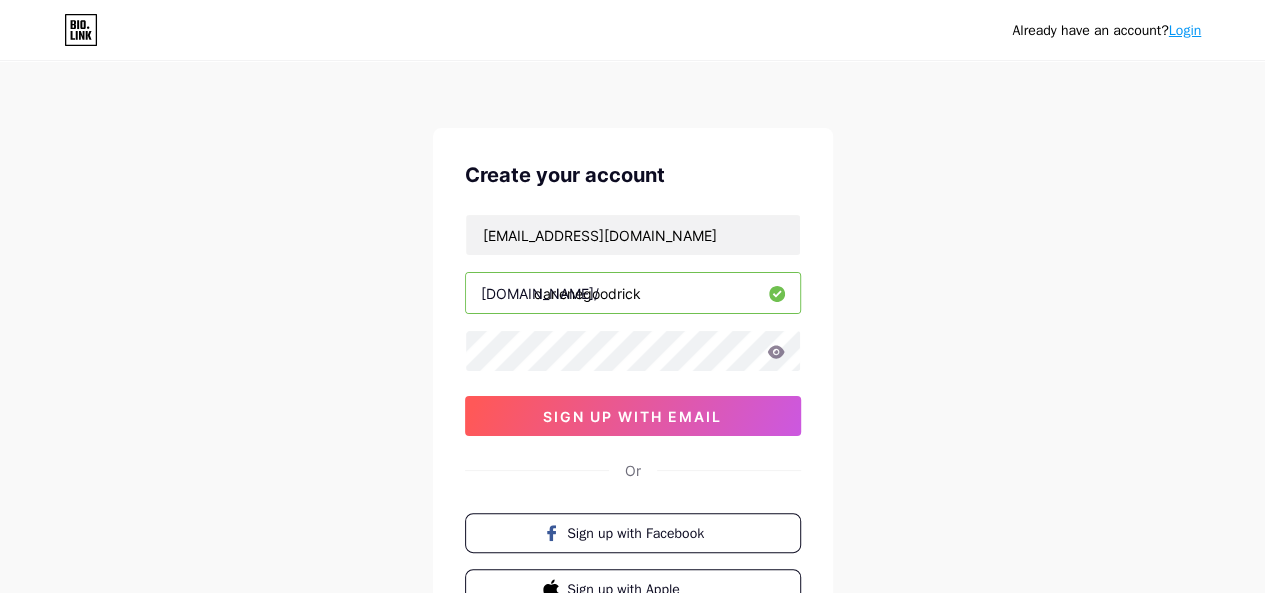 click 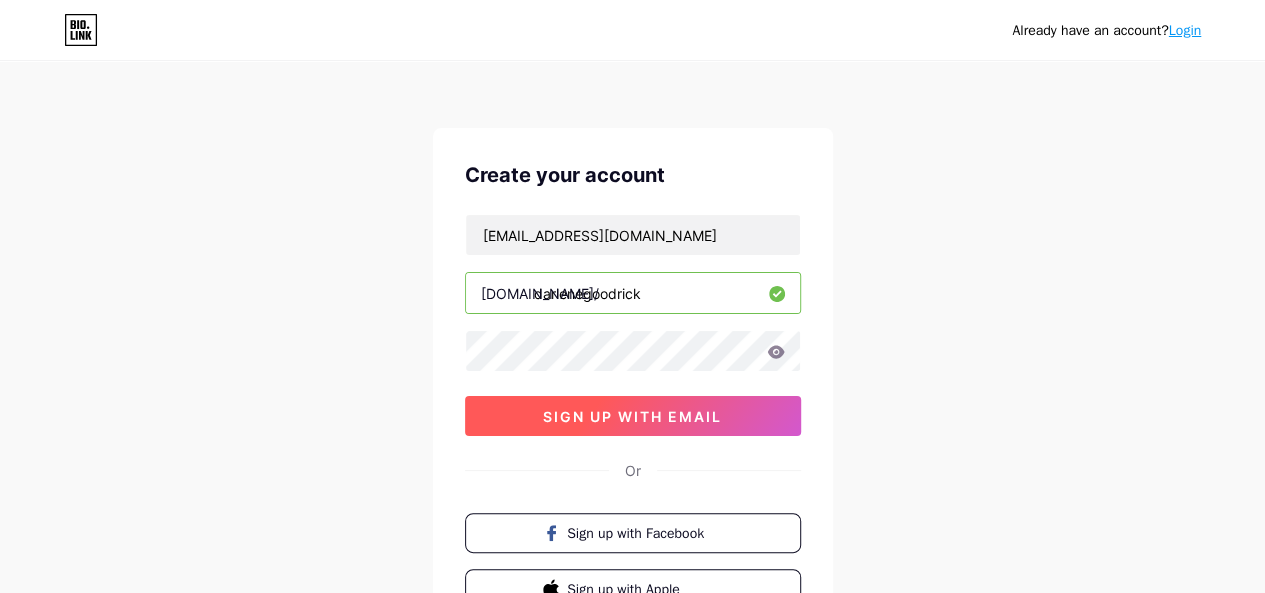 click on "sign up with email" at bounding box center [632, 416] 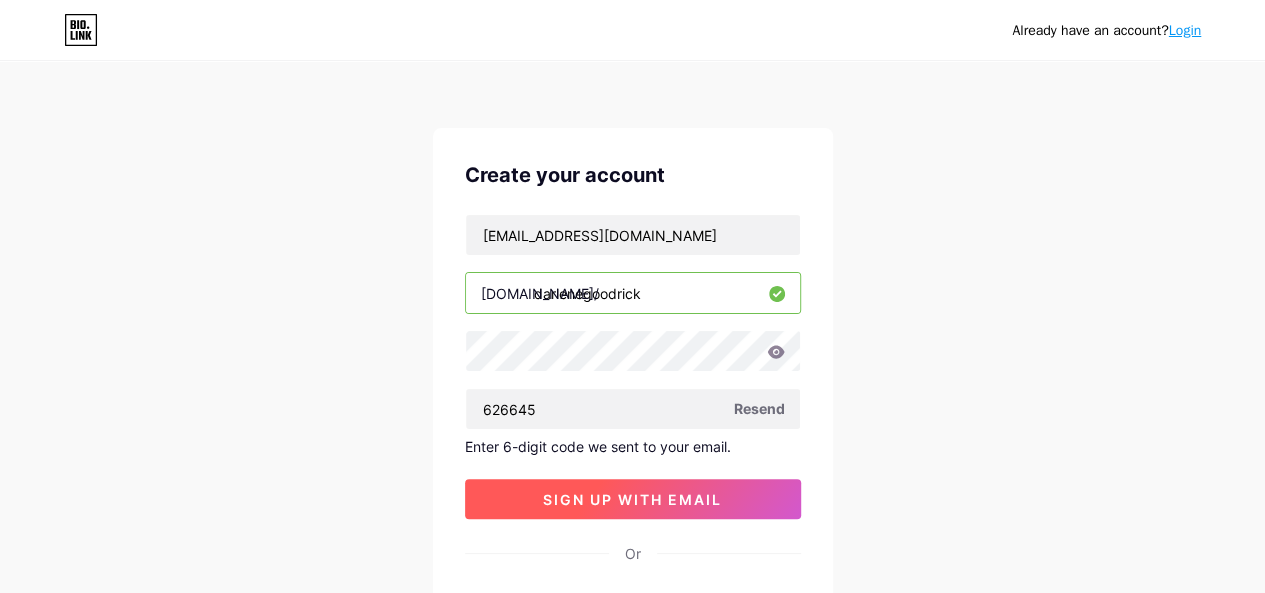 type on "626645" 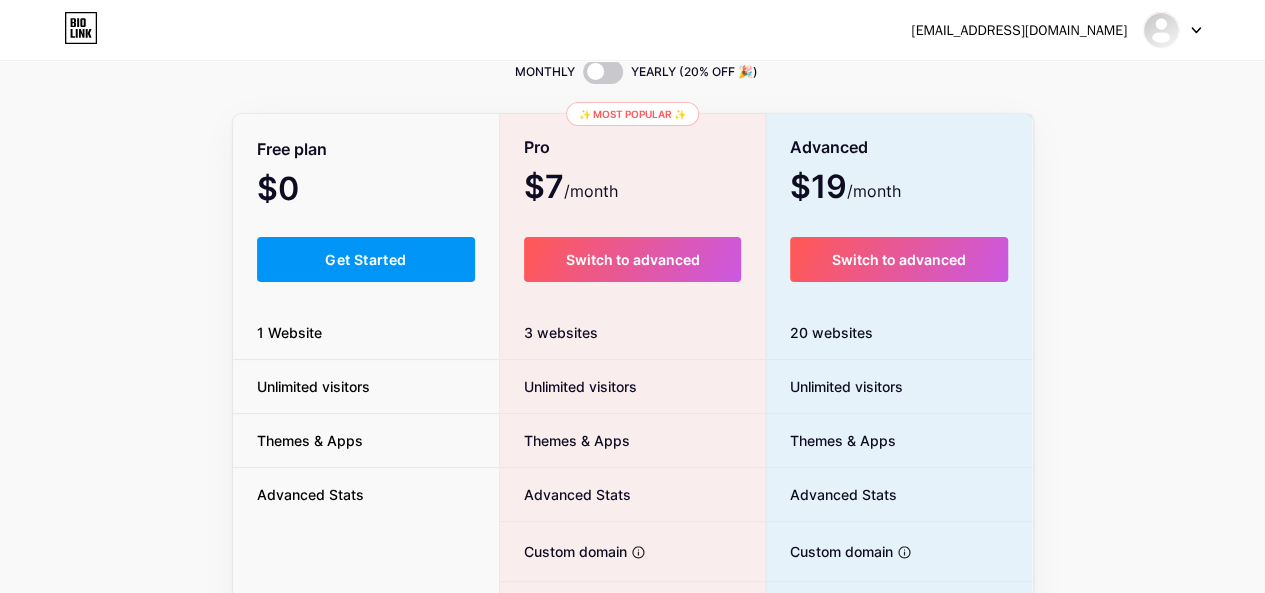 scroll, scrollTop: 75, scrollLeft: 0, axis: vertical 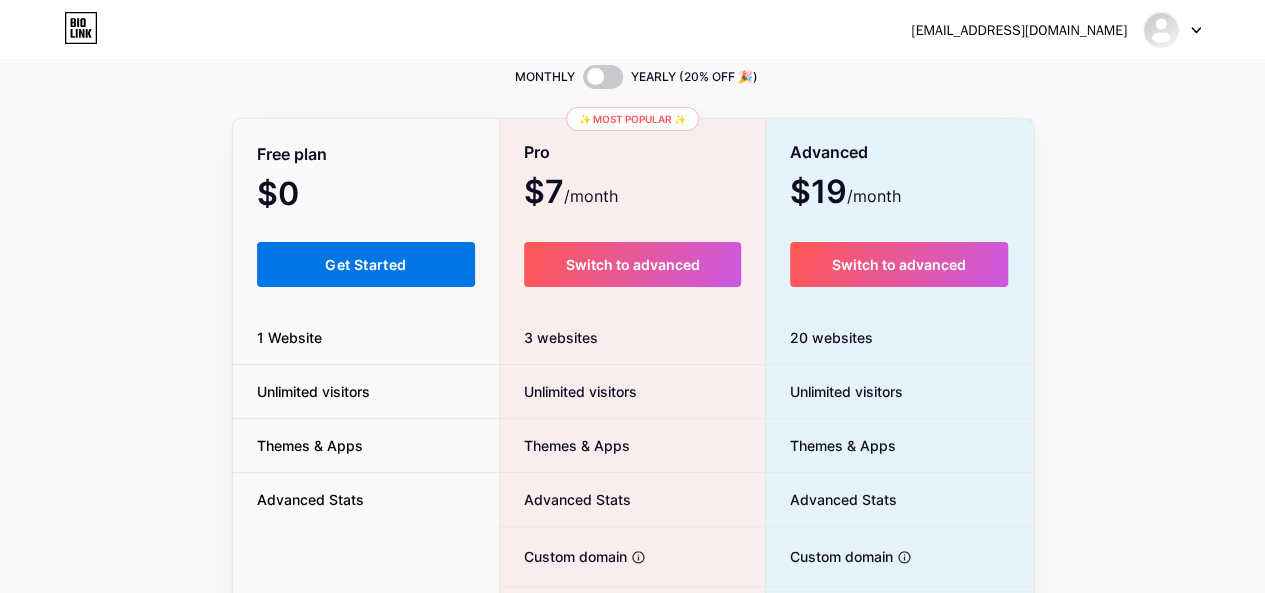 click on "Get Started" at bounding box center (365, 264) 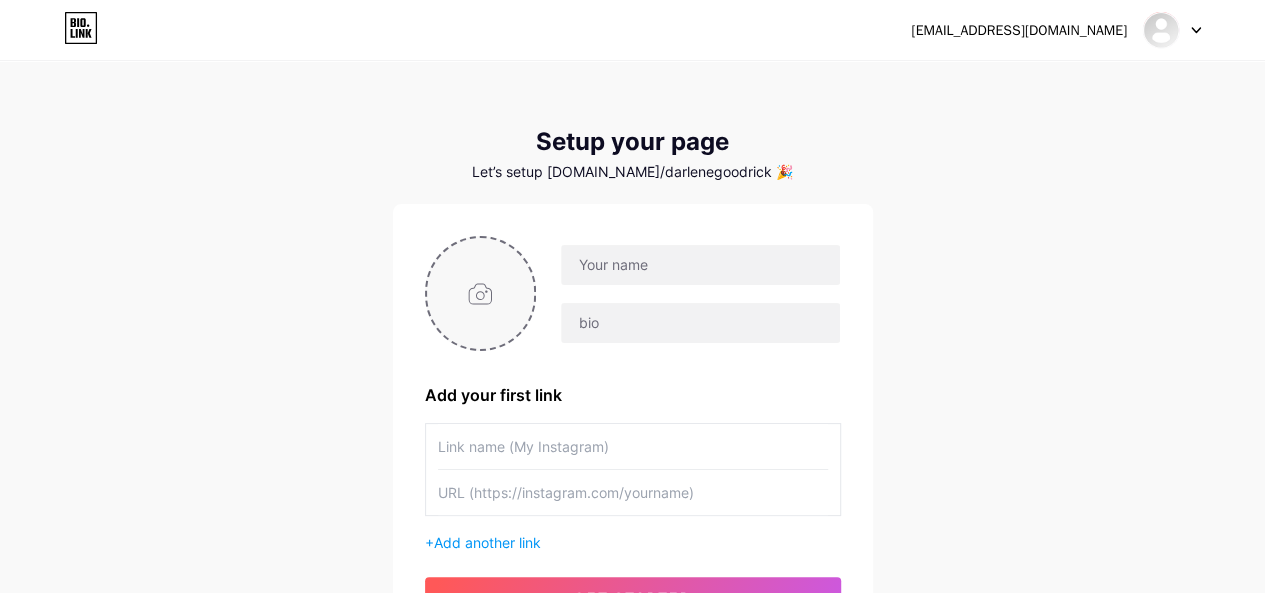 click at bounding box center (481, 293) 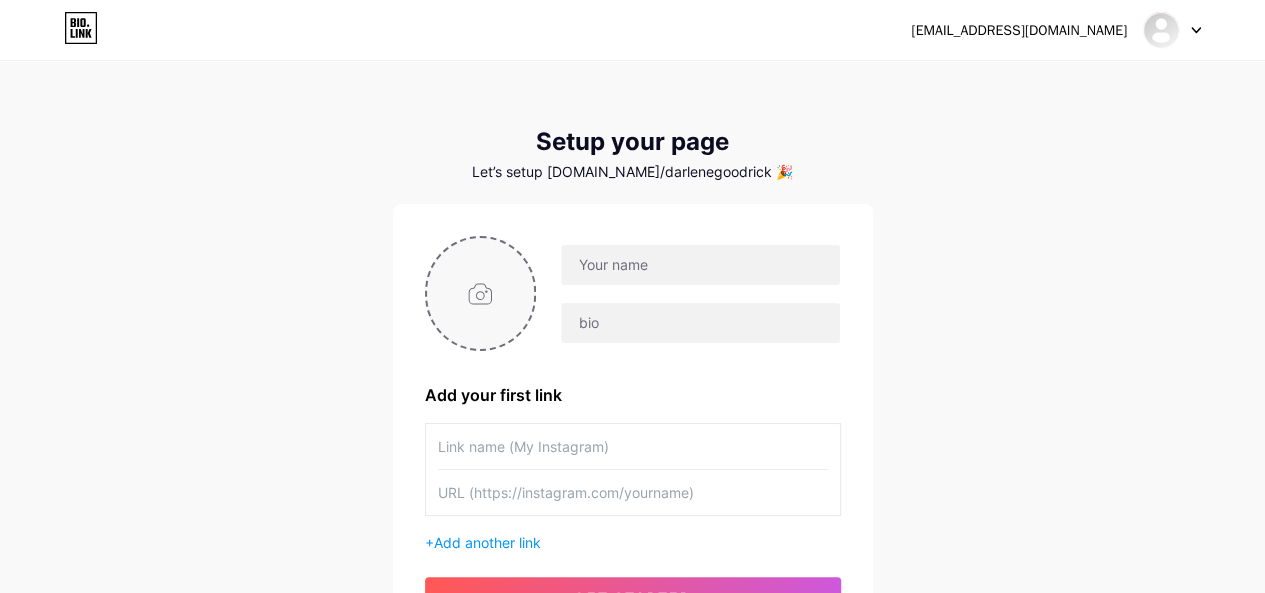 type on "C:\fakepath\[PERSON_NAME] Profile pic.PNG" 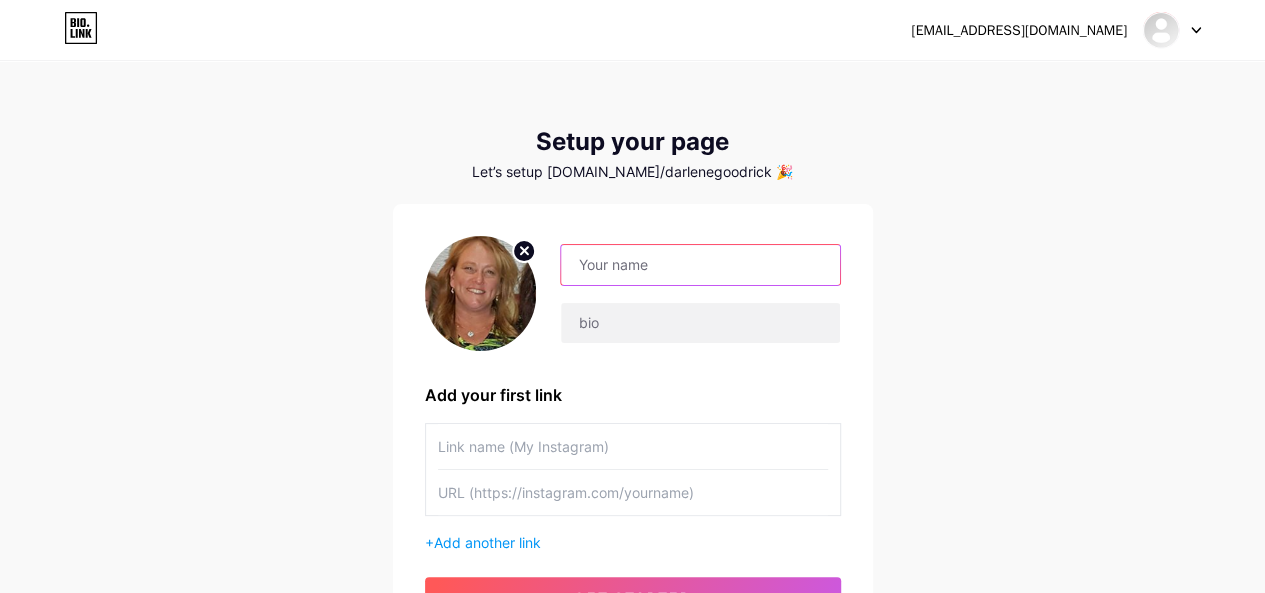 click at bounding box center (700, 265) 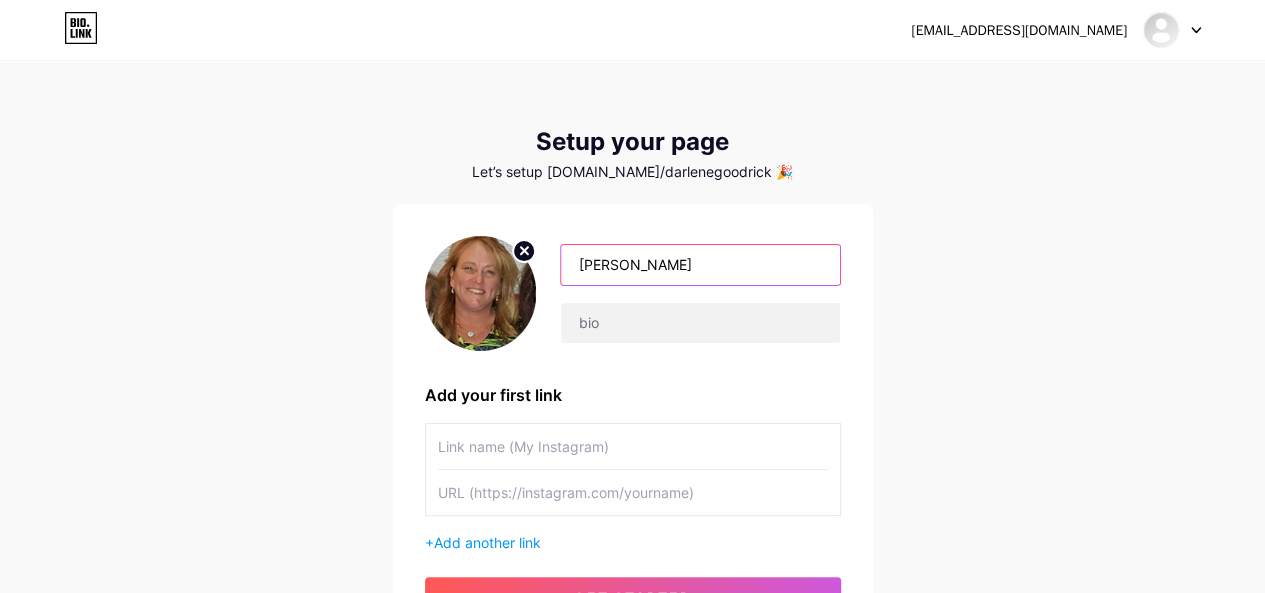 type on "[PERSON_NAME]" 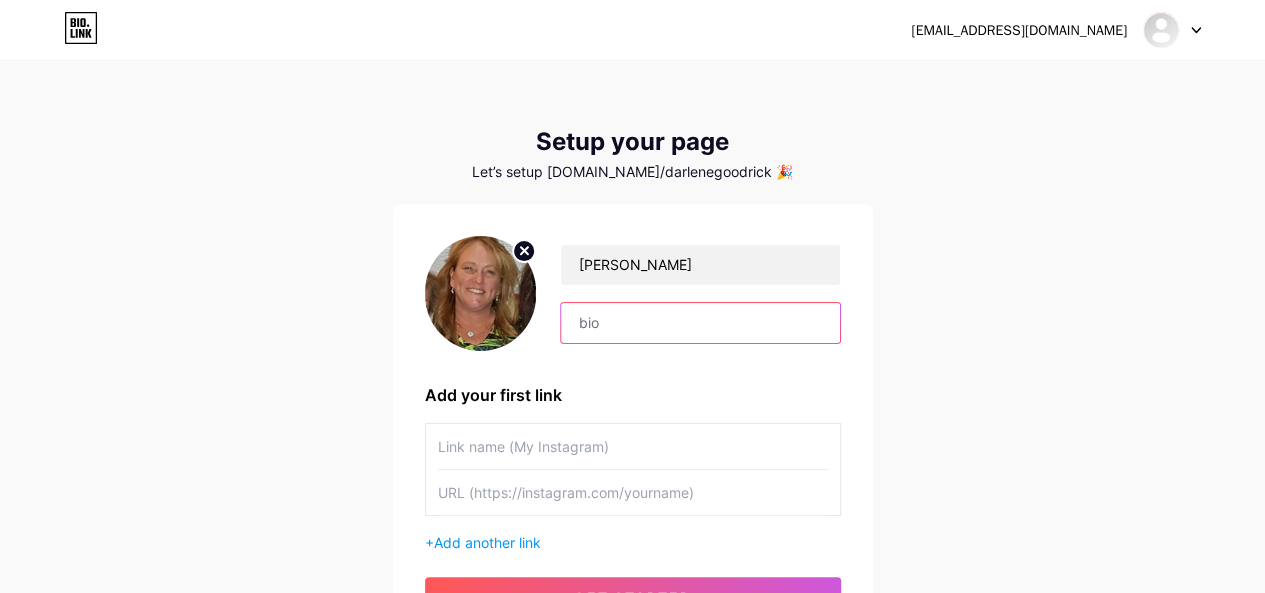 click at bounding box center [700, 323] 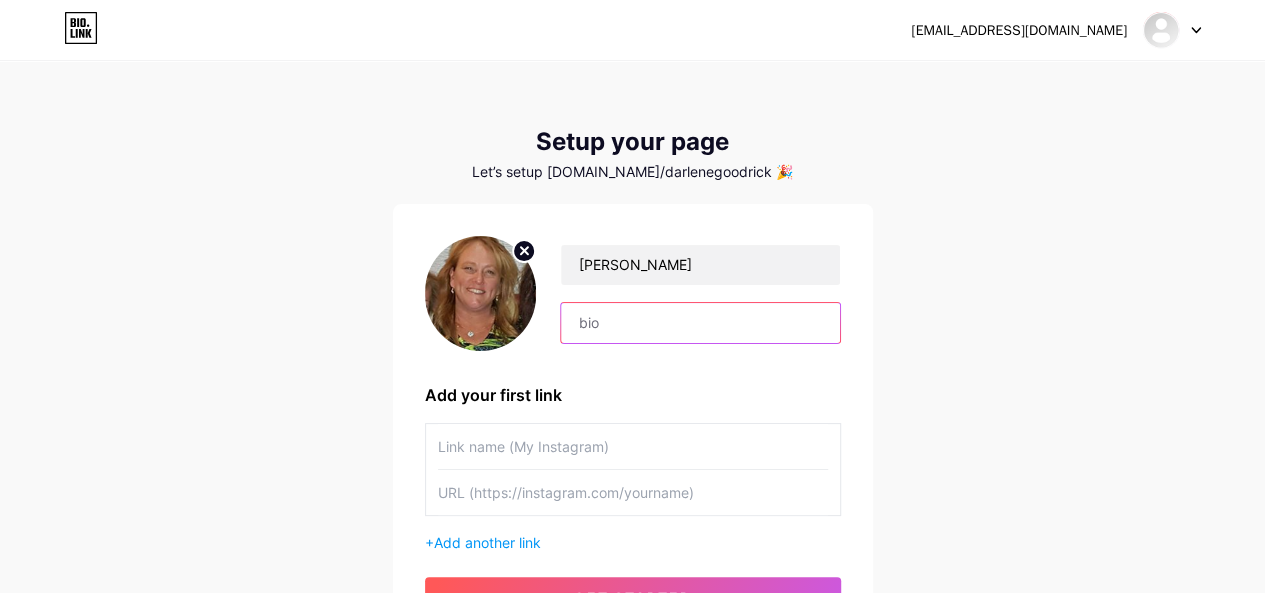 paste on "Natural Health Consultant, specializing in Anti-Aging, detox & strengthening the immune system." 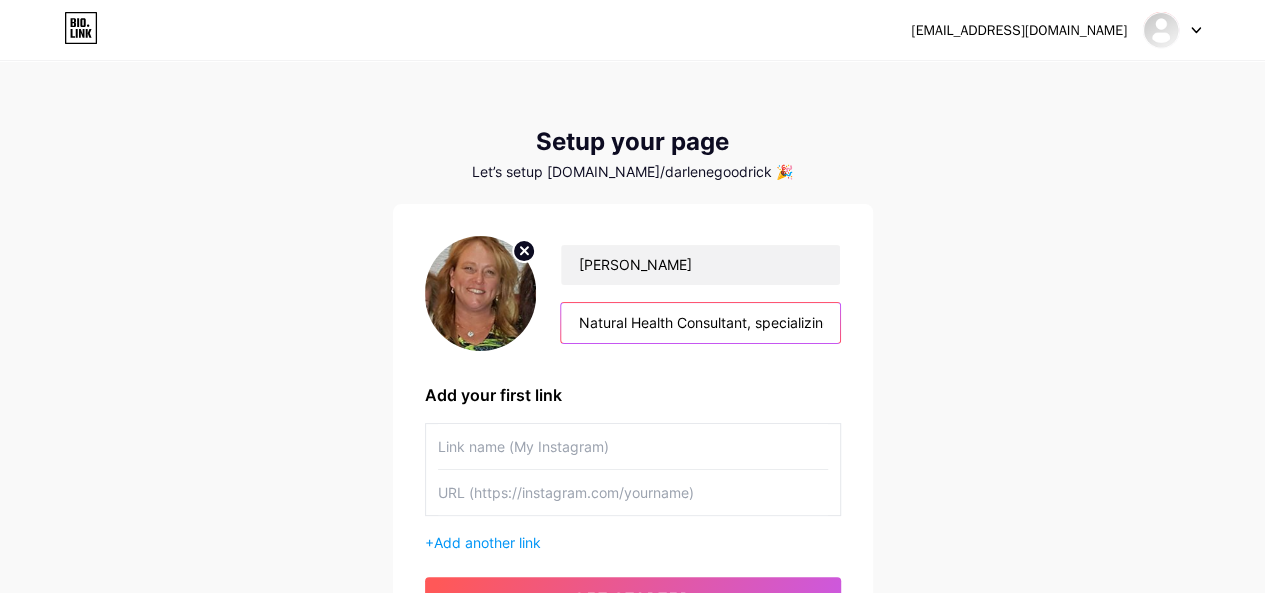 scroll, scrollTop: 0, scrollLeft: 392, axis: horizontal 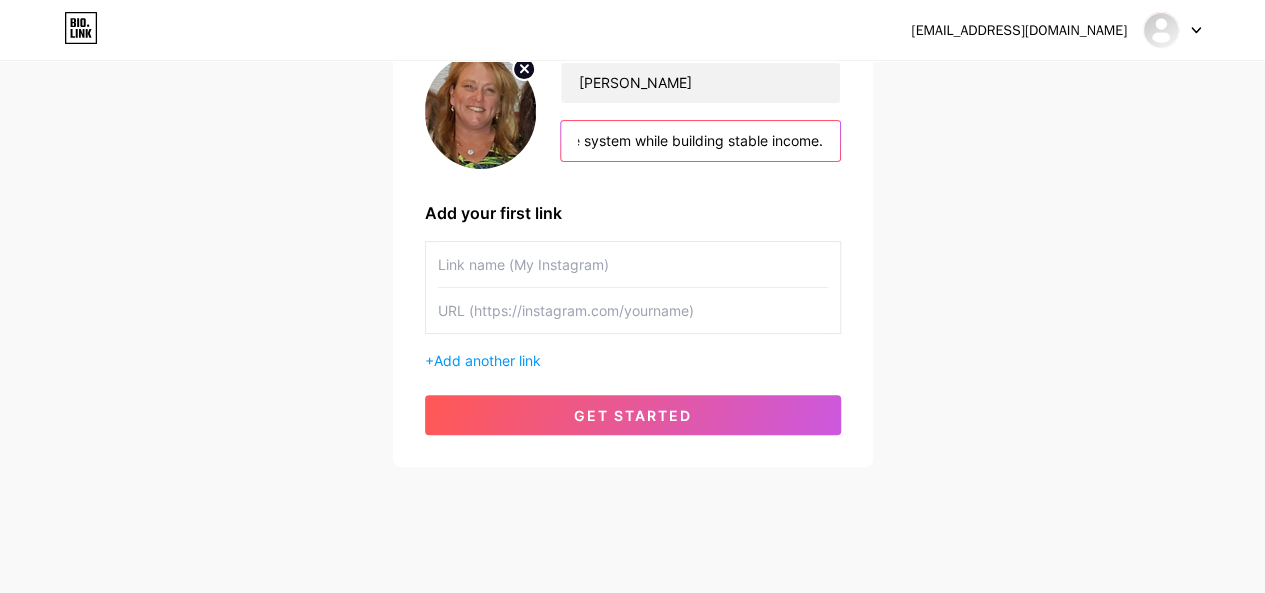 type on "Natural Health Consultant, specializing in Anti-Aging, detox & strengthening the immune system while building stable income." 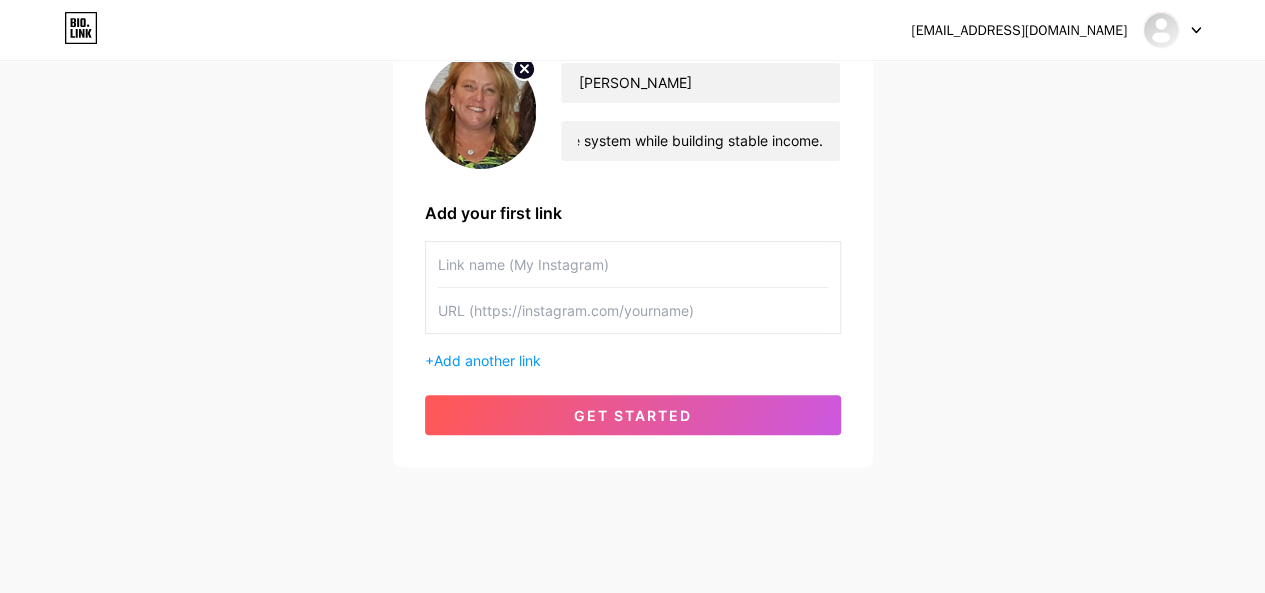 scroll, scrollTop: 0, scrollLeft: 0, axis: both 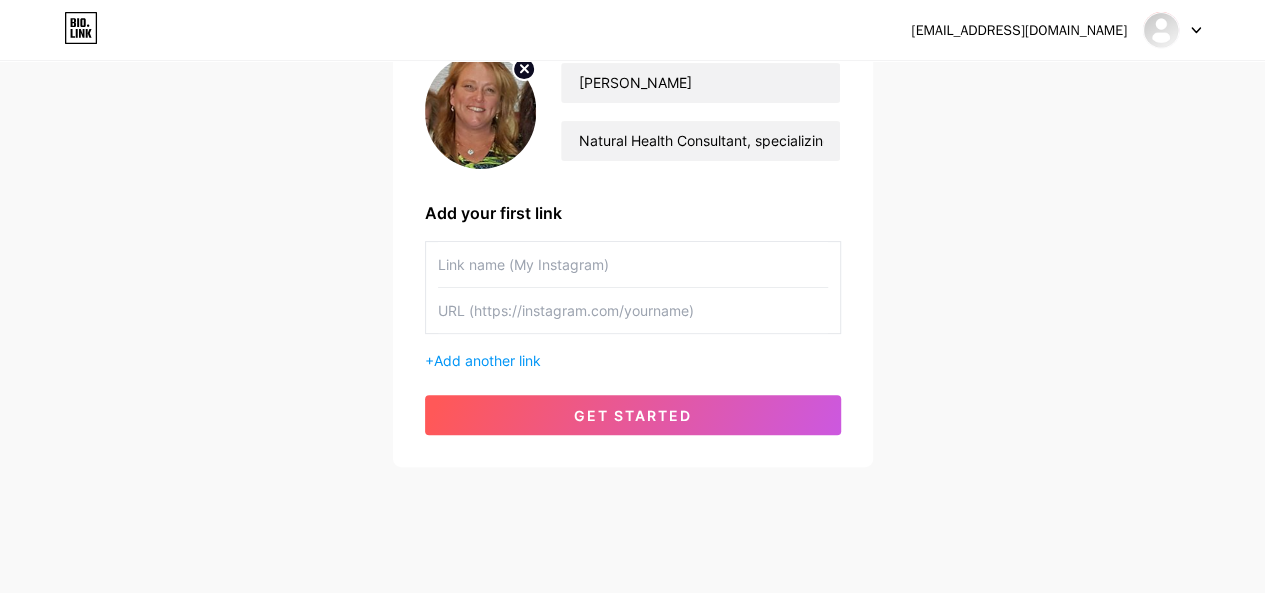 click at bounding box center [633, 264] 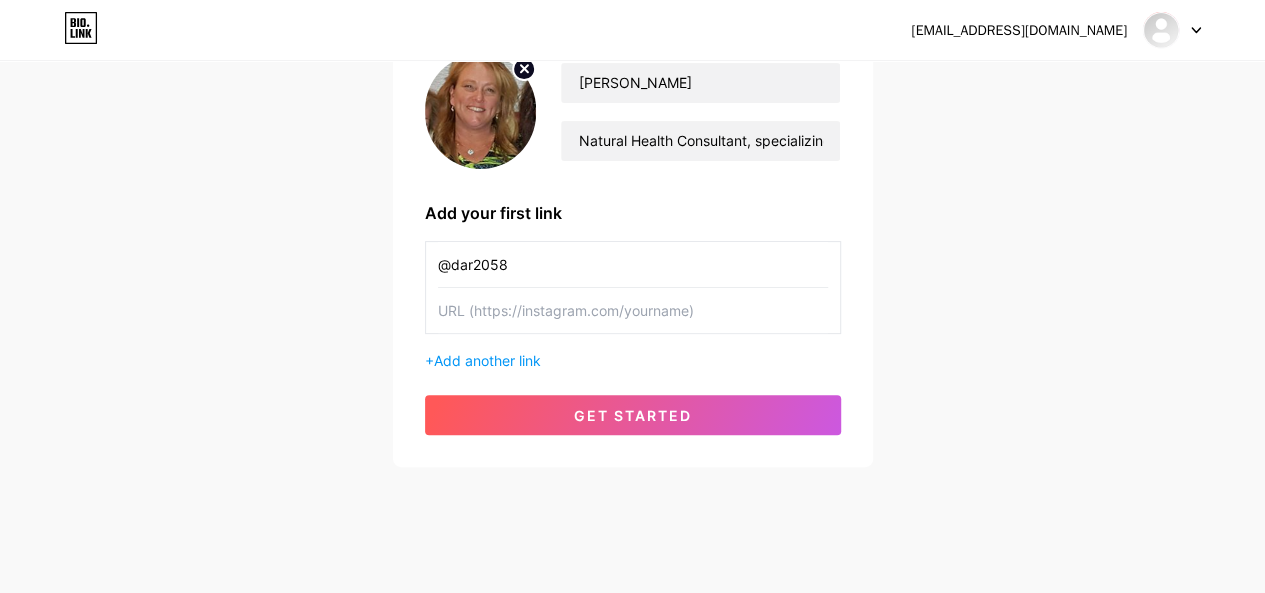 type on "@dar2058" 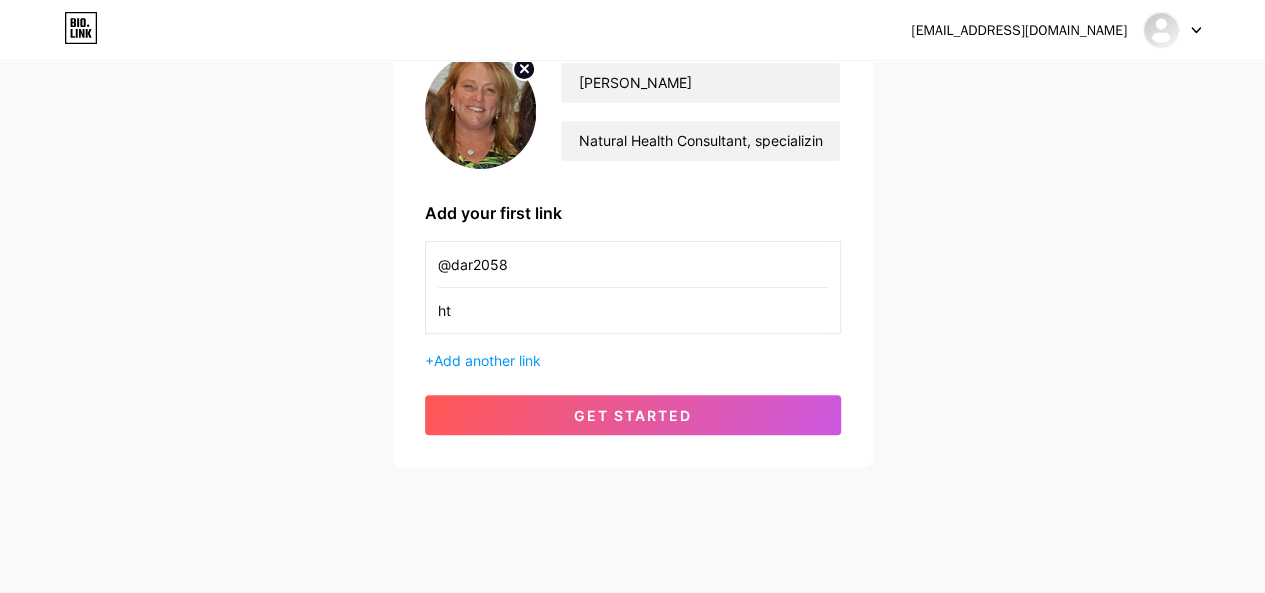 type on "h" 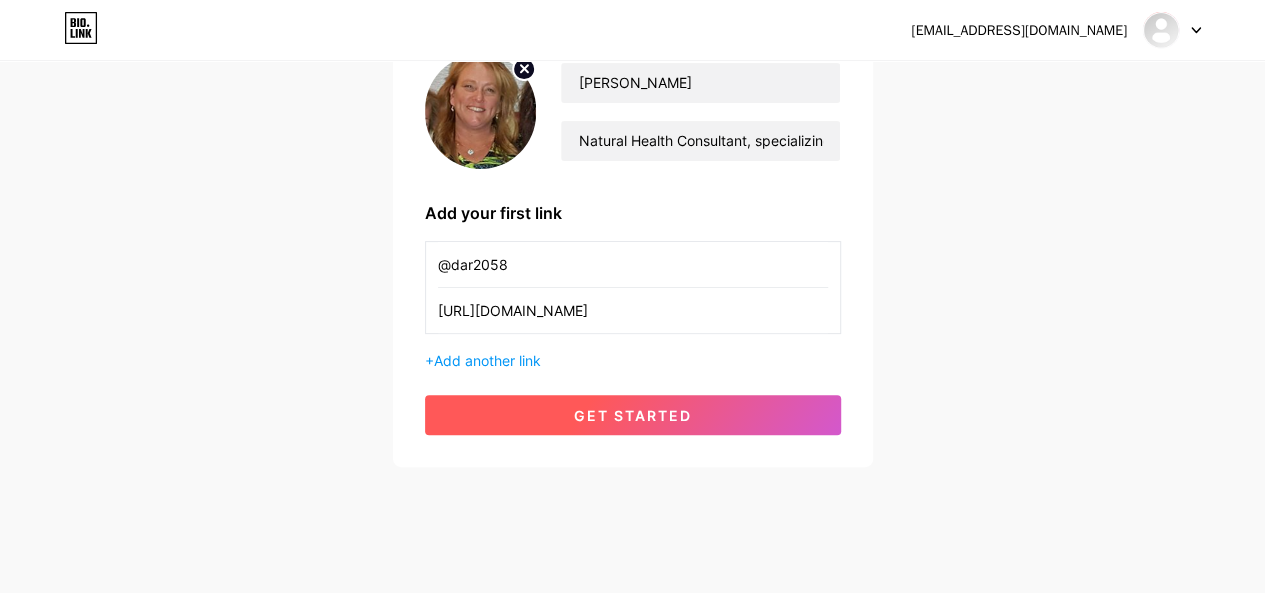 type on "[URL][DOMAIN_NAME]" 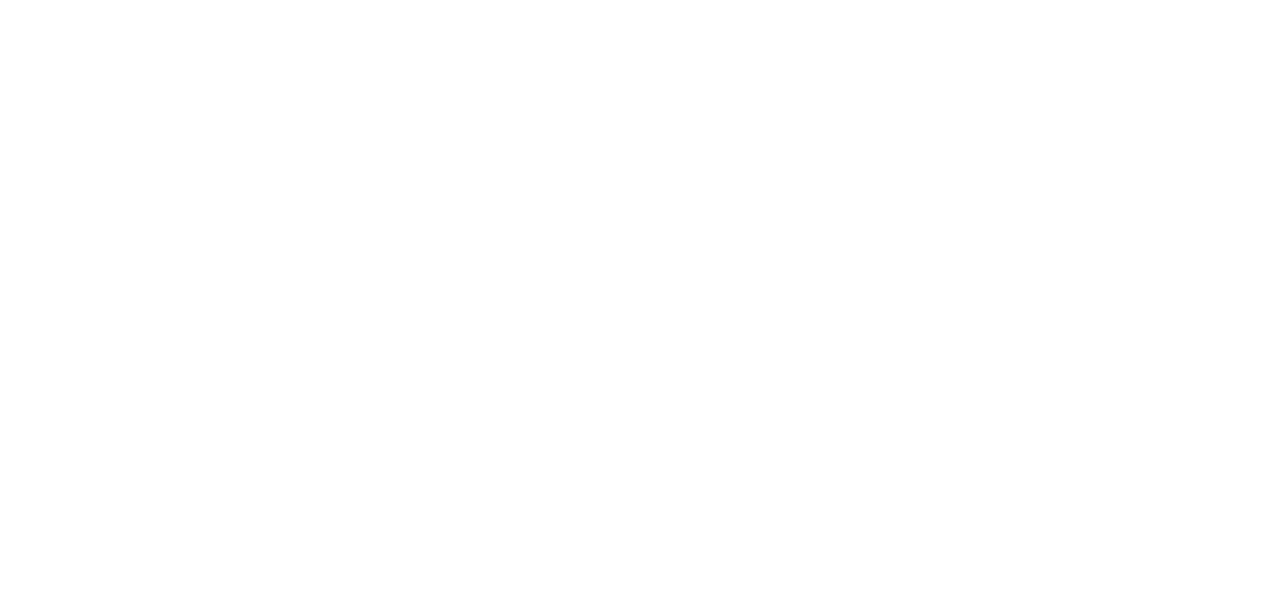 scroll, scrollTop: 0, scrollLeft: 0, axis: both 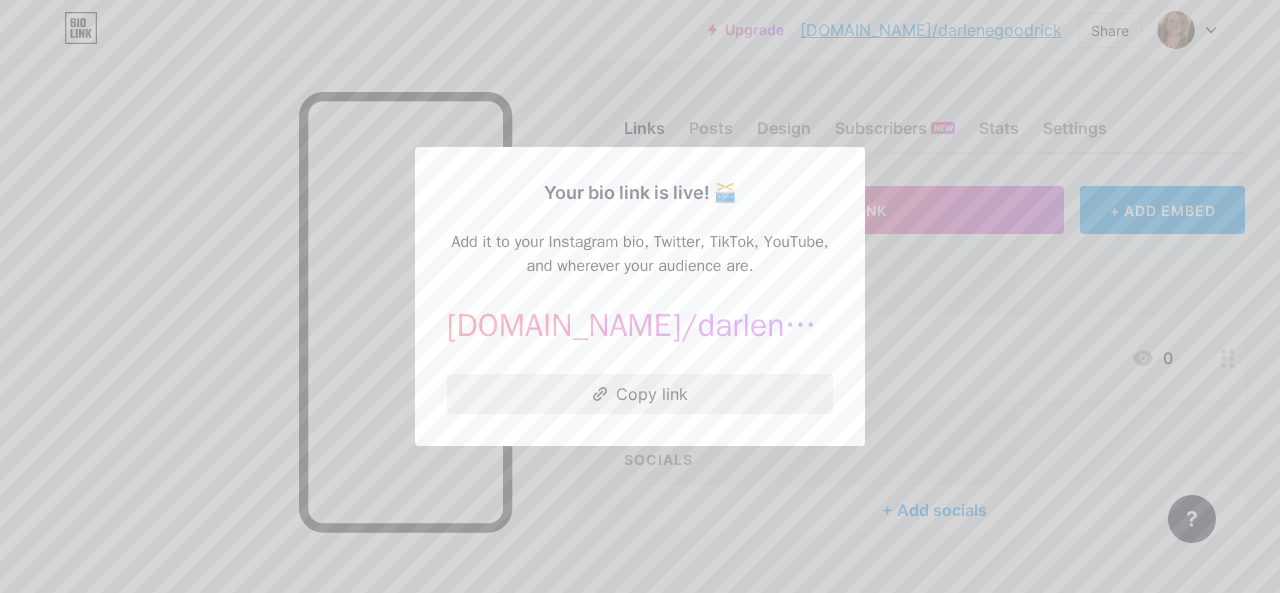 click 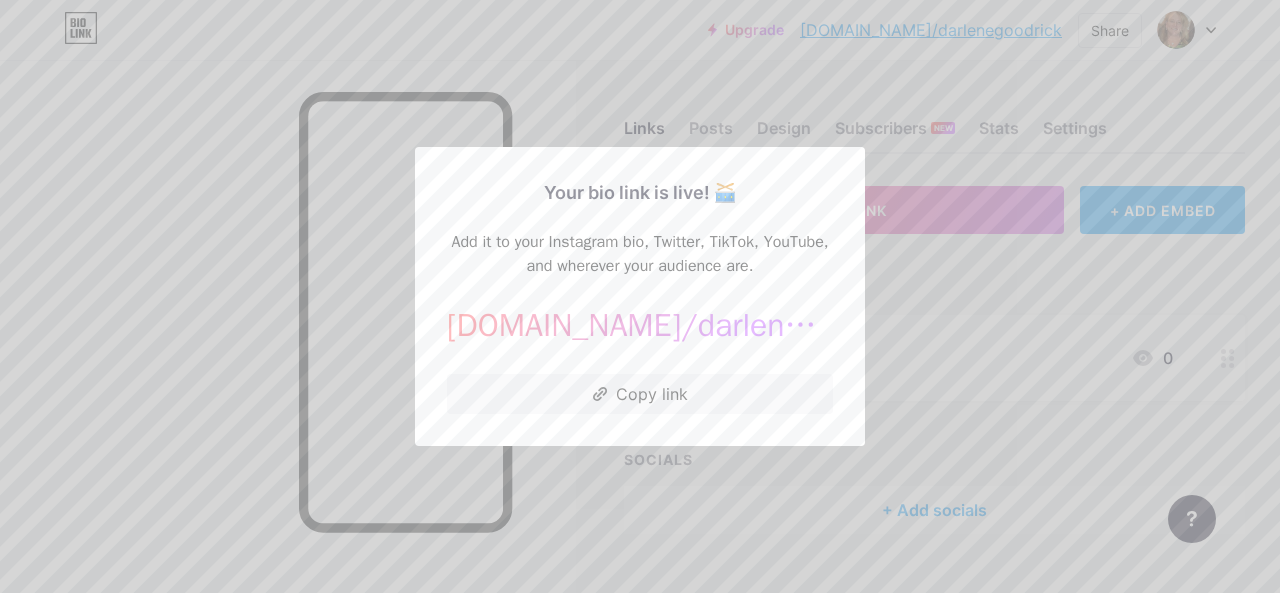 click at bounding box center [640, 296] 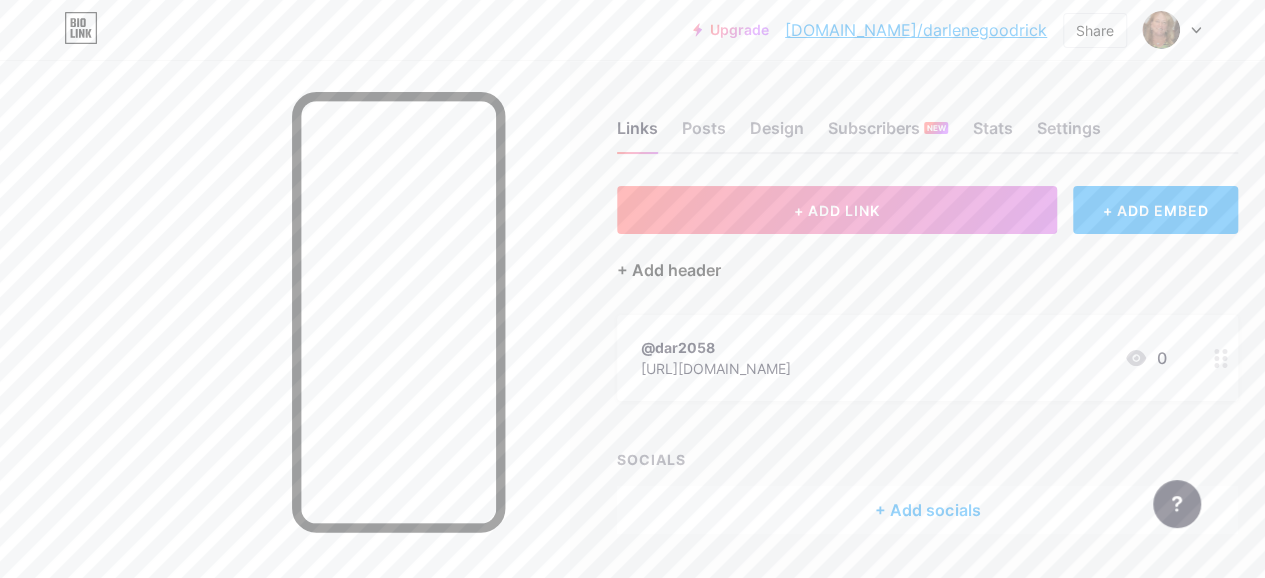 click on "+ Add header" at bounding box center (669, 270) 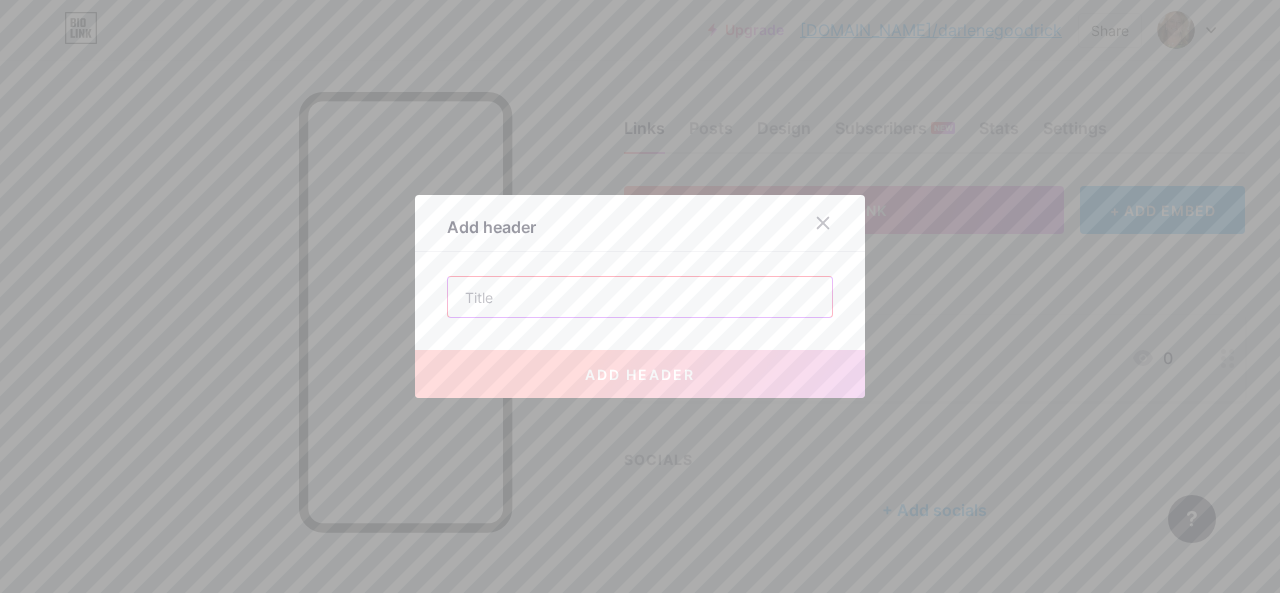 click at bounding box center [640, 297] 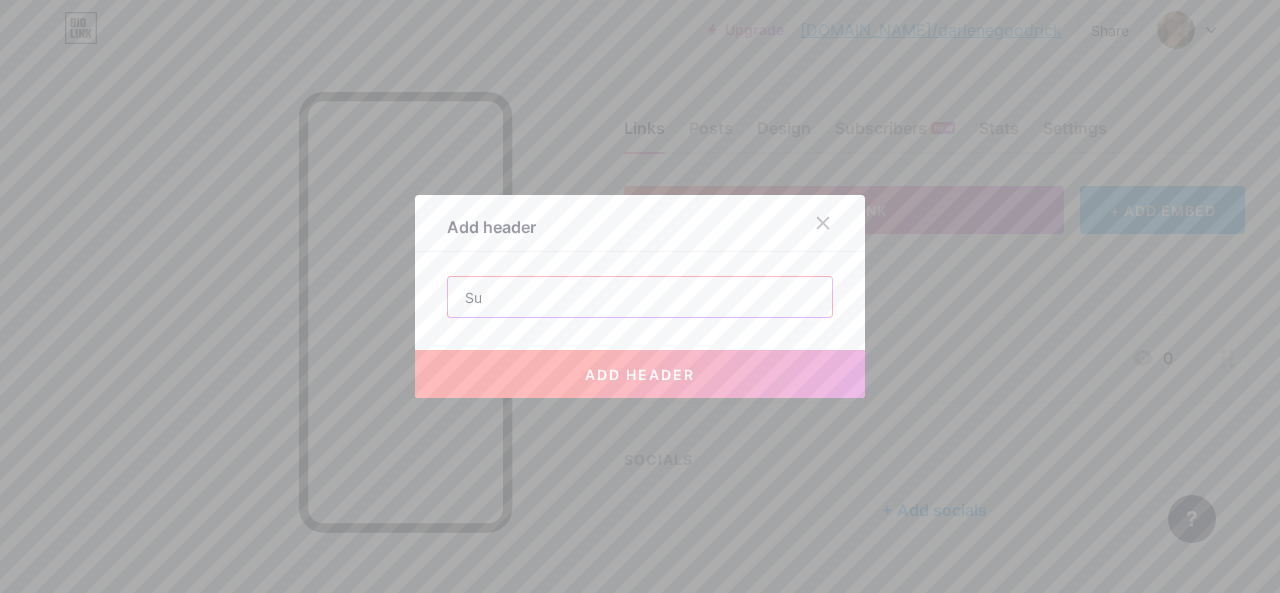 type on "S" 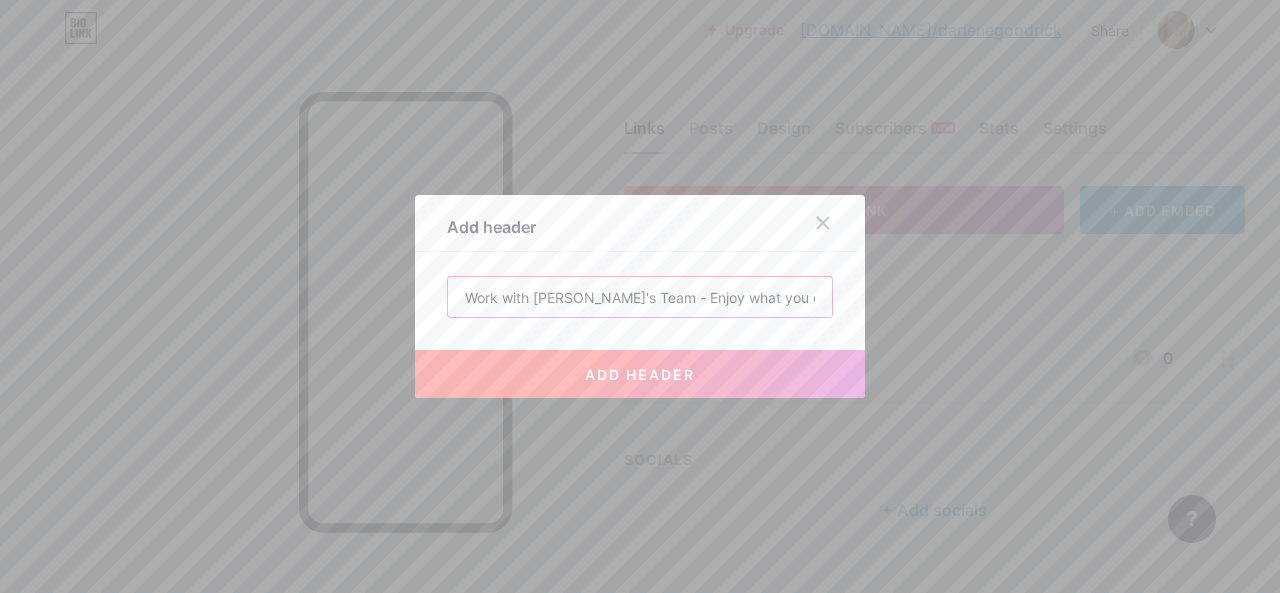 type on "Work with [PERSON_NAME]'s Team - Enjoy what you do :)" 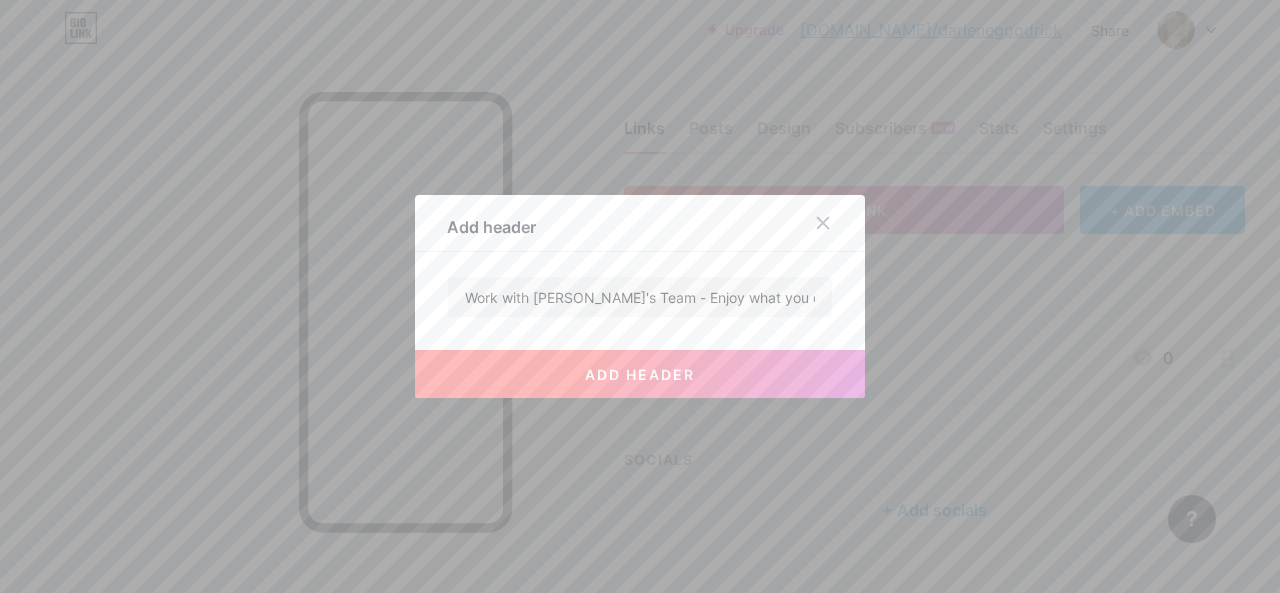 click on "add header" at bounding box center (640, 374) 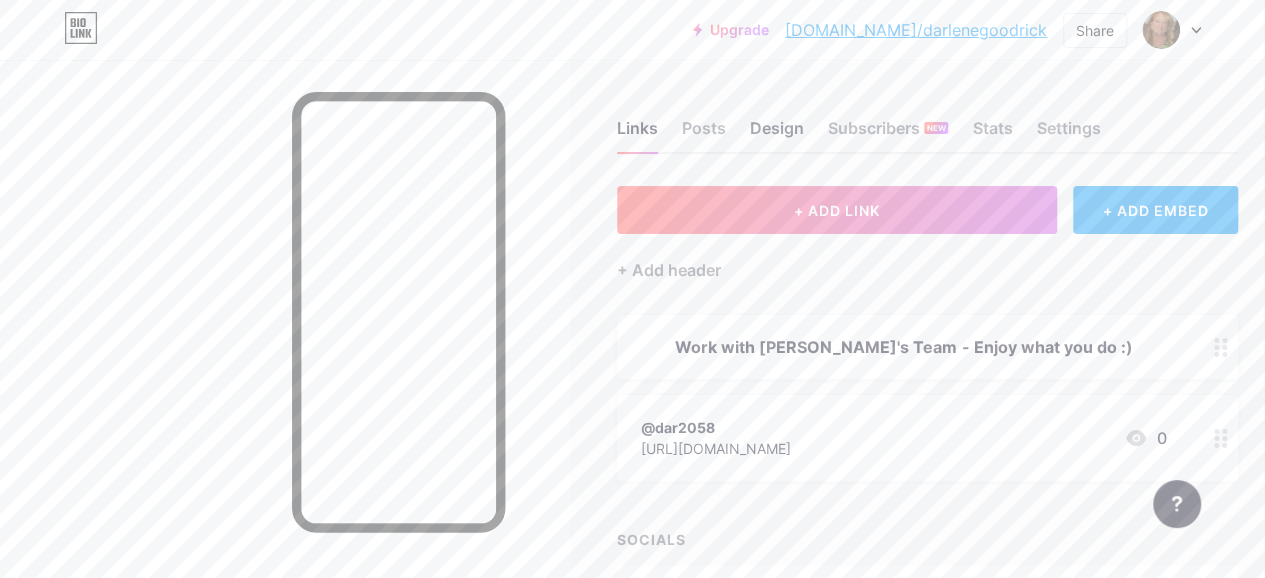 click on "Design" at bounding box center (777, 134) 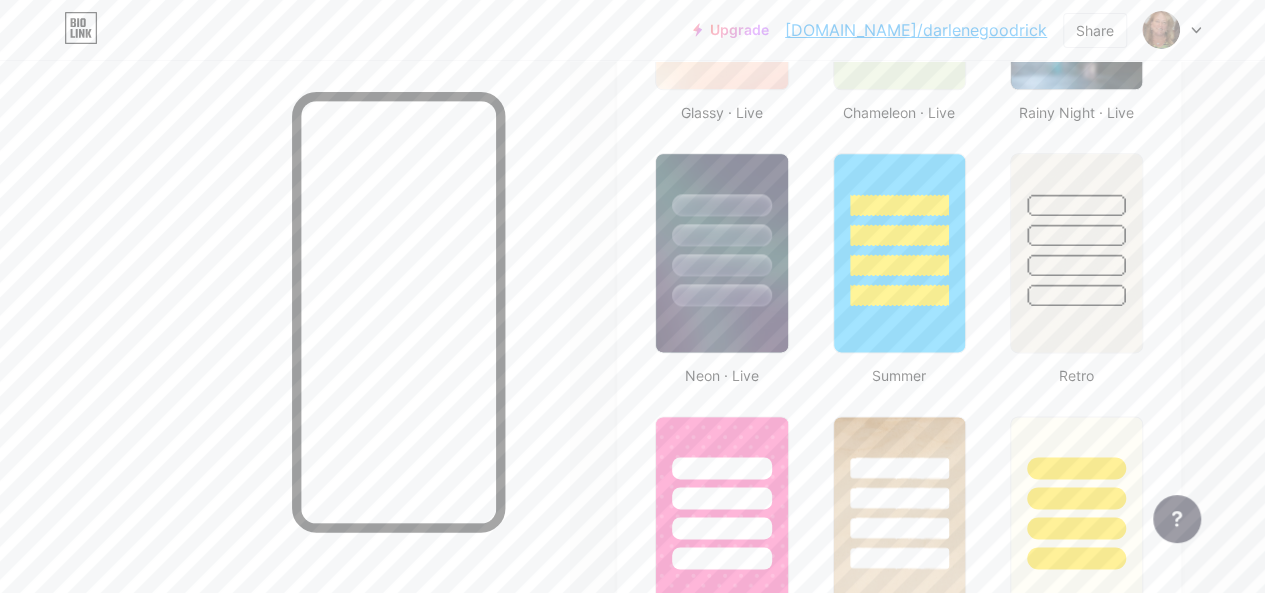 scroll, scrollTop: 1216, scrollLeft: 0, axis: vertical 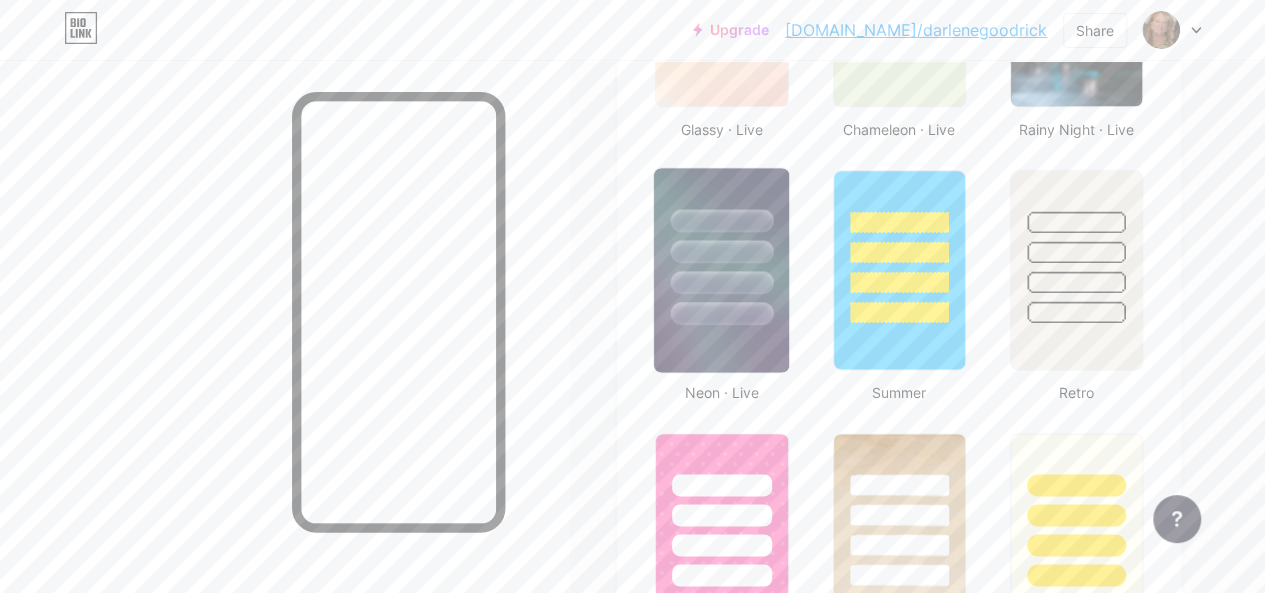 click at bounding box center [721, 246] 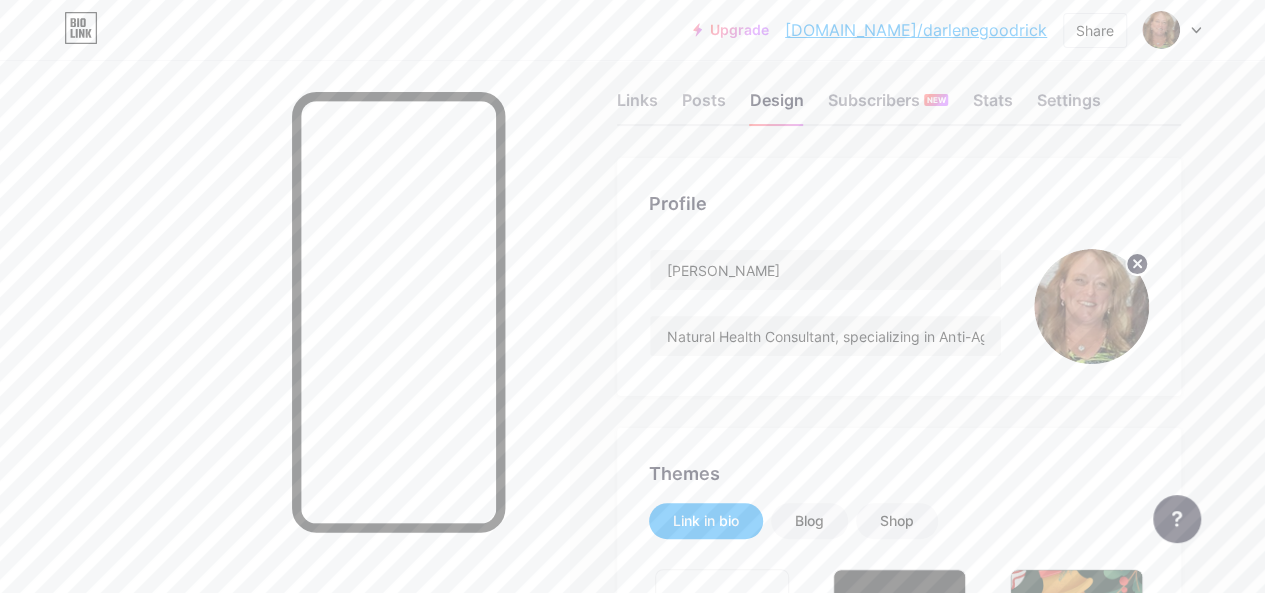 scroll, scrollTop: 0, scrollLeft: 0, axis: both 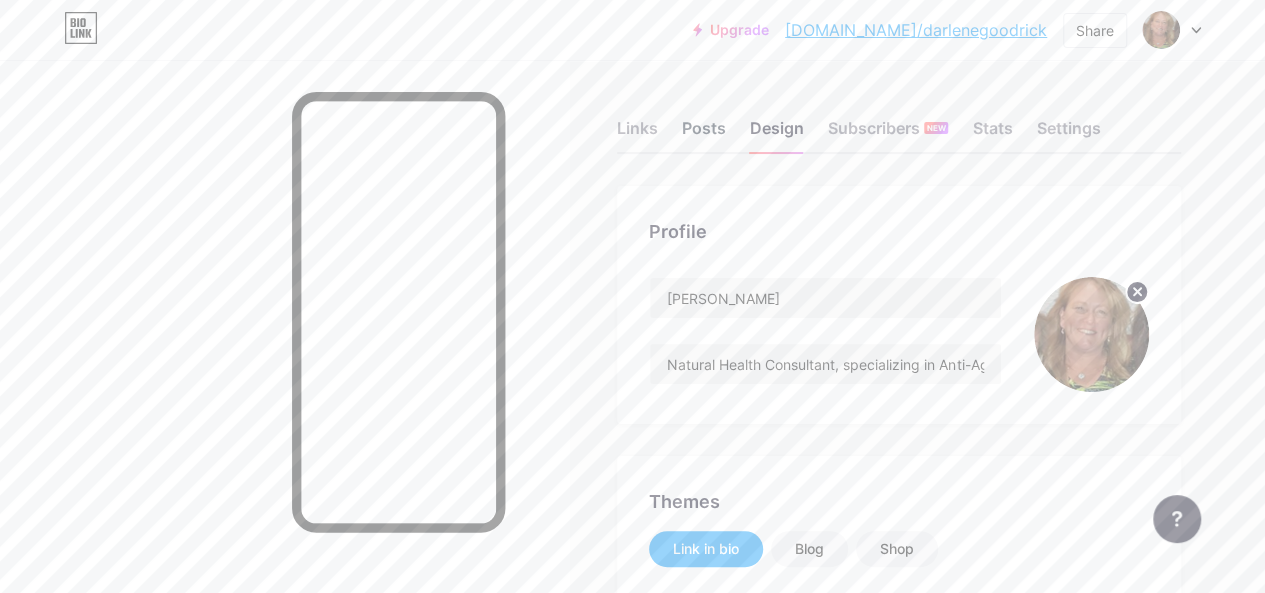 click on "Posts" at bounding box center [704, 134] 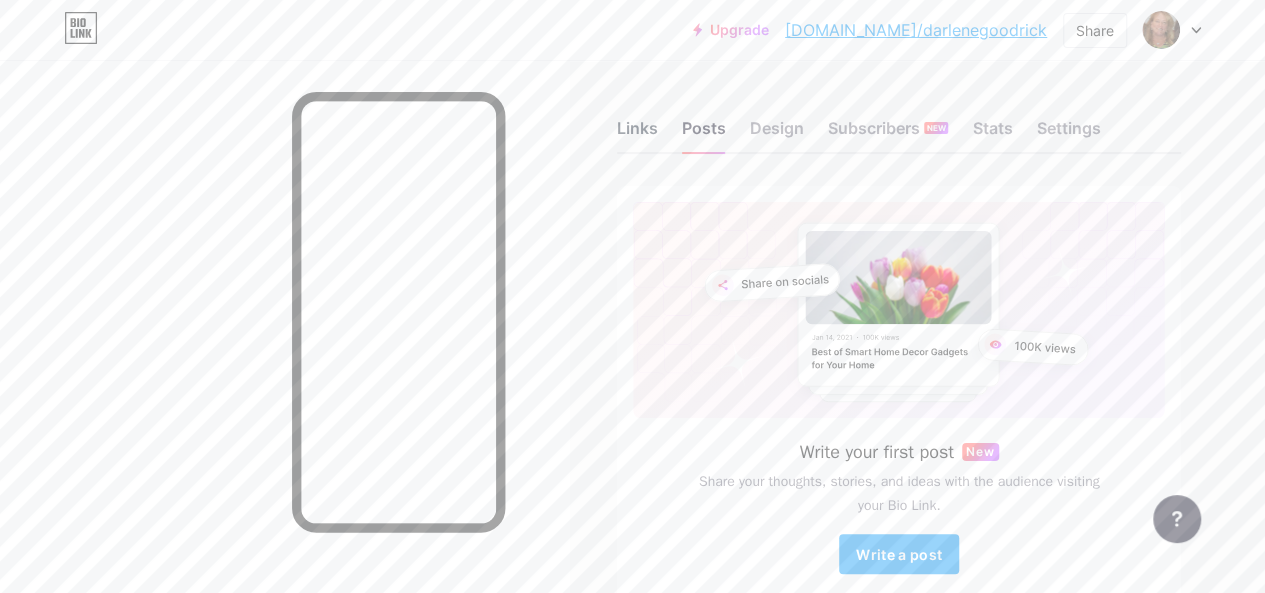 click on "Links" at bounding box center (637, 134) 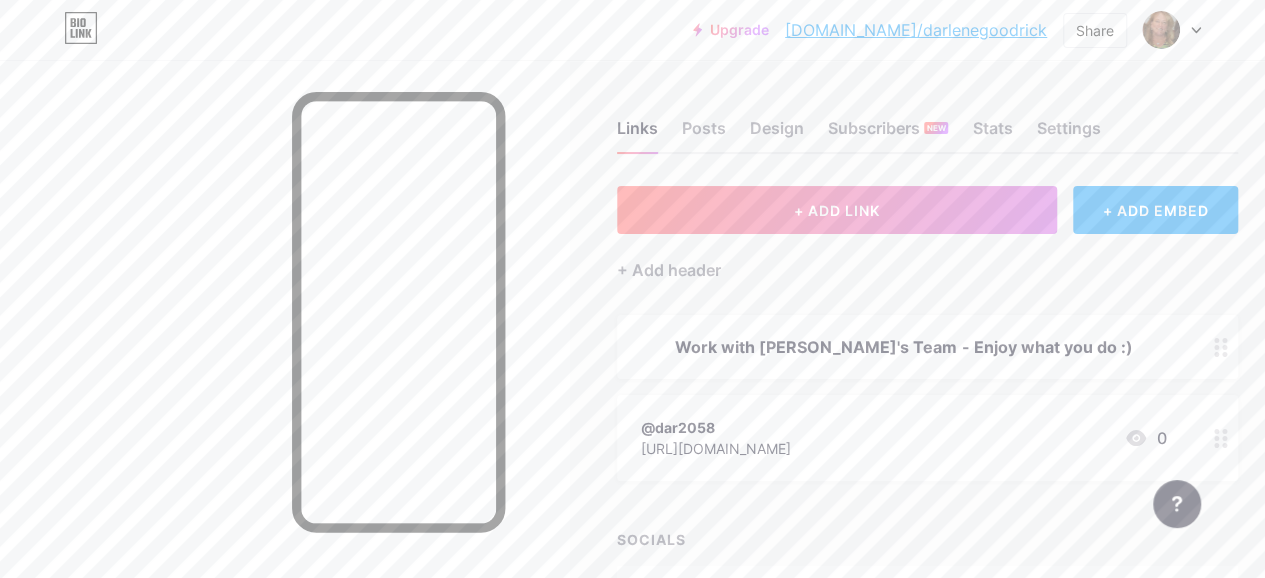 click on "Work with [PERSON_NAME]'s Team - Enjoy what you do :)" at bounding box center [903, 347] 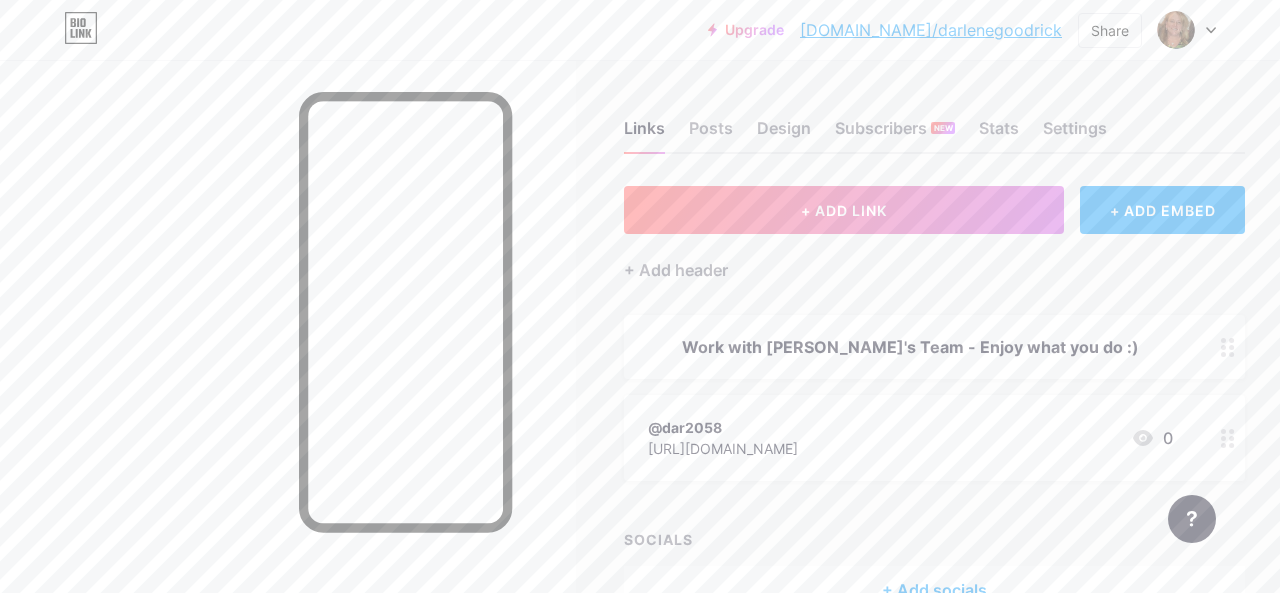 drag, startPoint x: 625, startPoint y: 265, endPoint x: 520, endPoint y: 253, distance: 105.68349 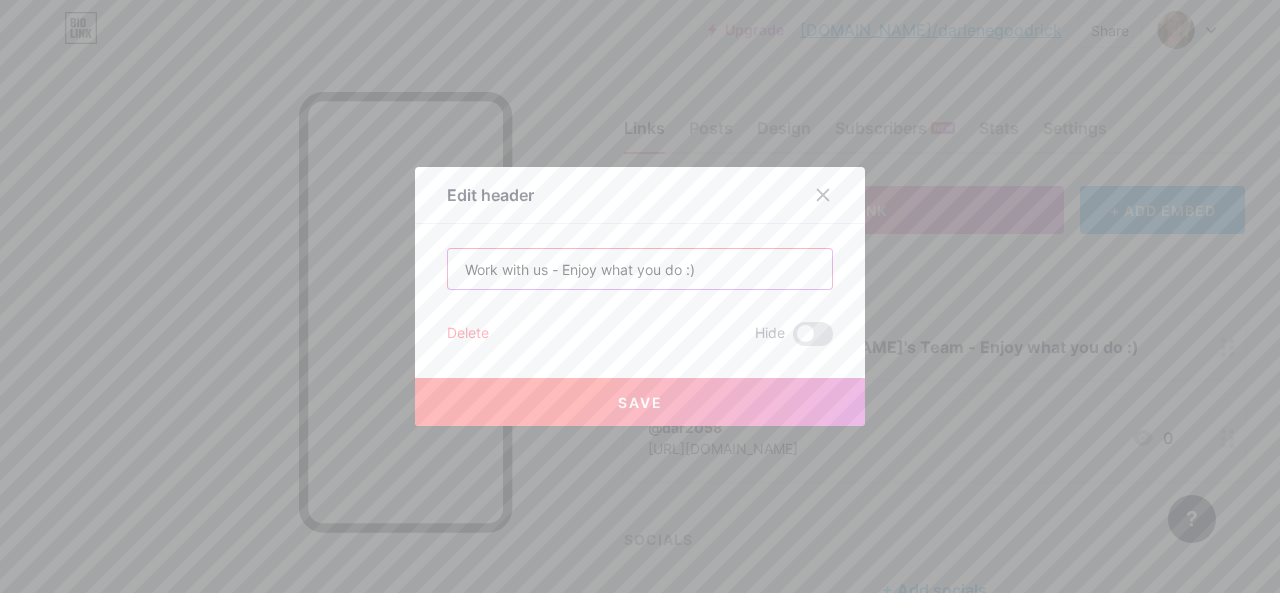 click on "Work with us - Enjoy what you do :)" at bounding box center (640, 269) 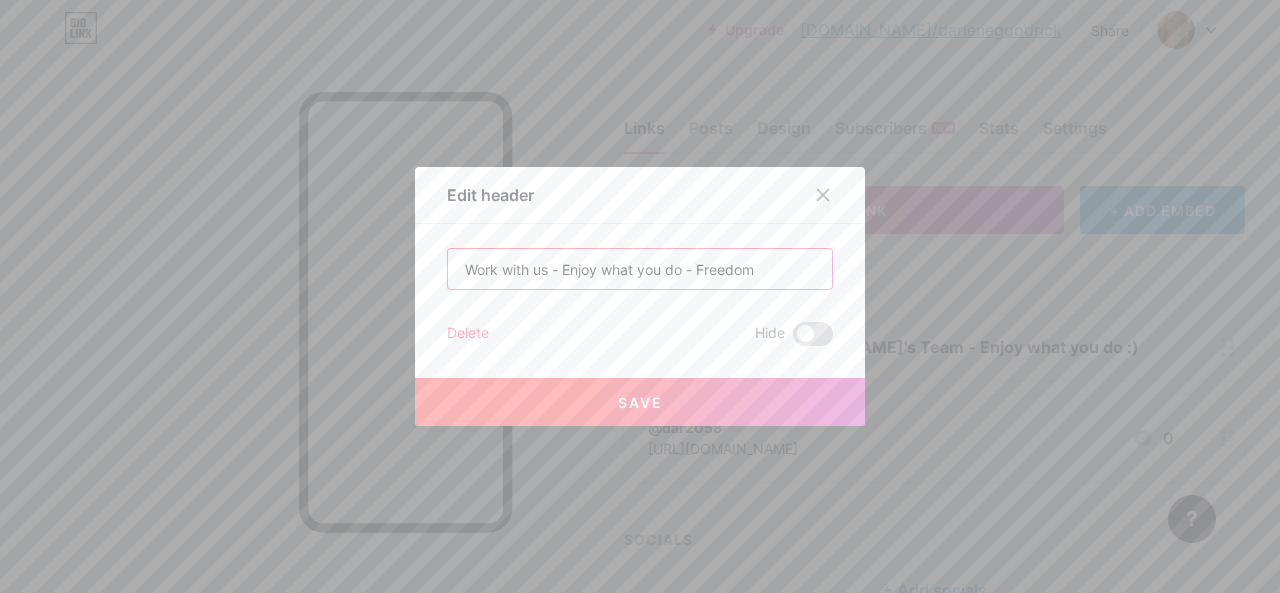 type on "Work with us - Enjoy what you do - Freedom" 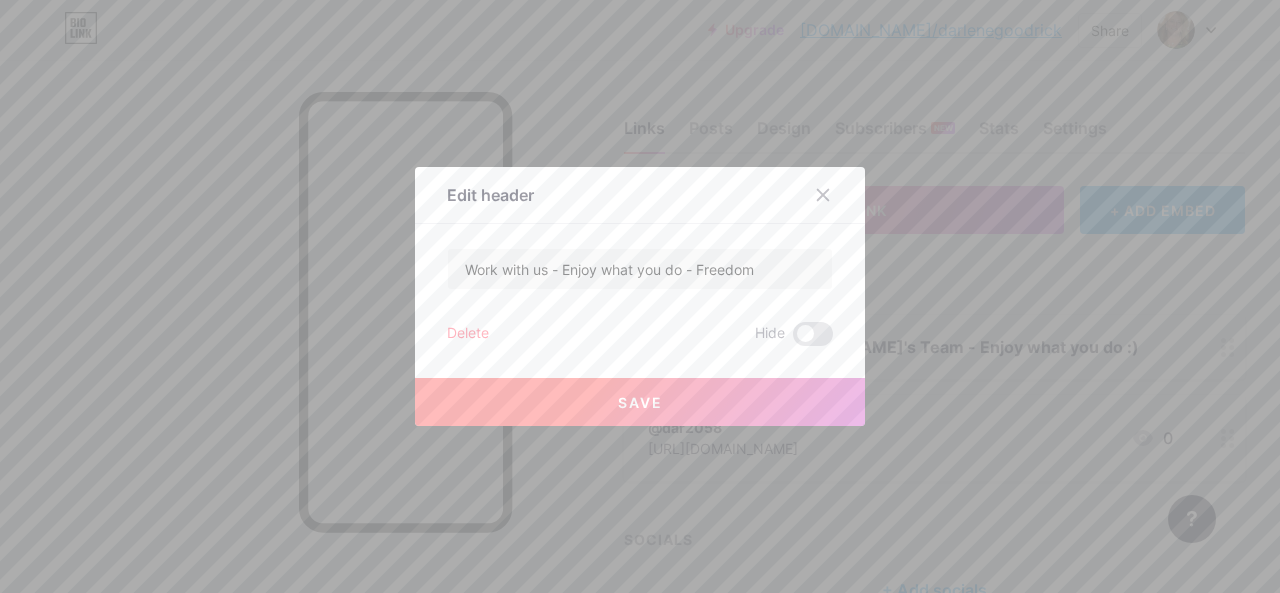 click on "Save" at bounding box center (640, 402) 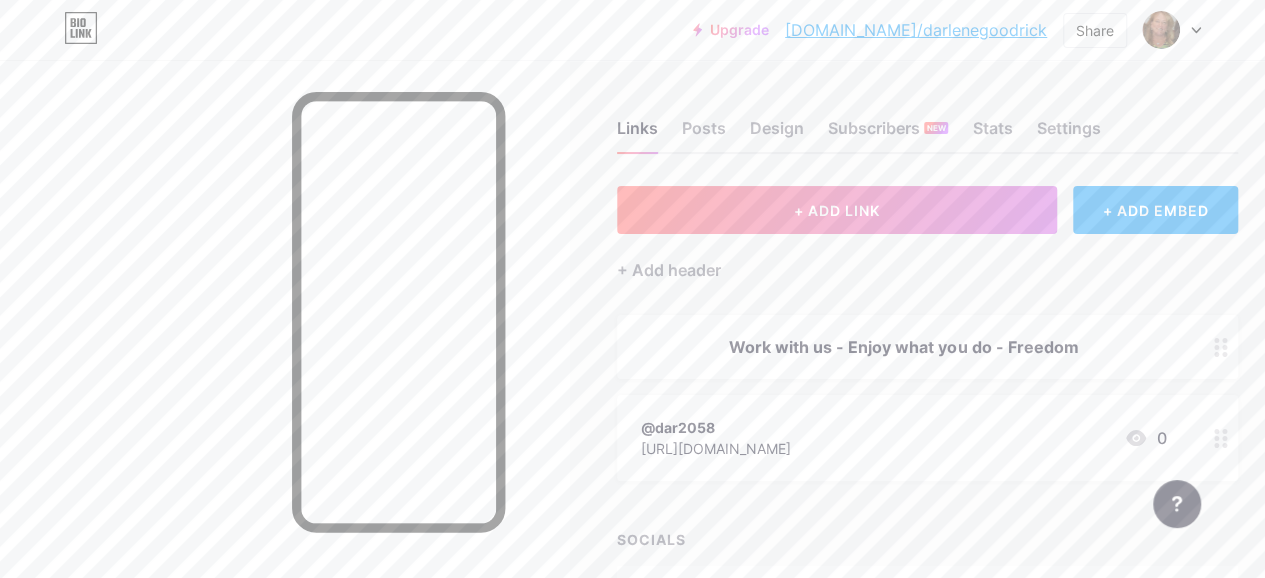 click on "@dar2058
[URL][DOMAIN_NAME]
0" at bounding box center (903, 438) 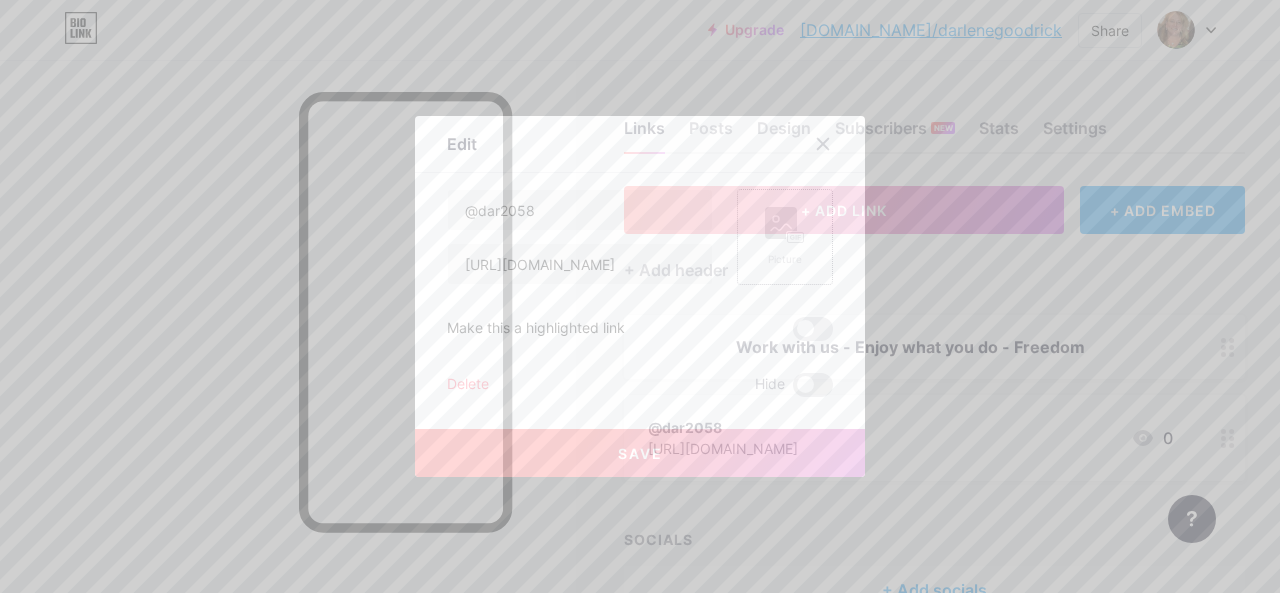 click 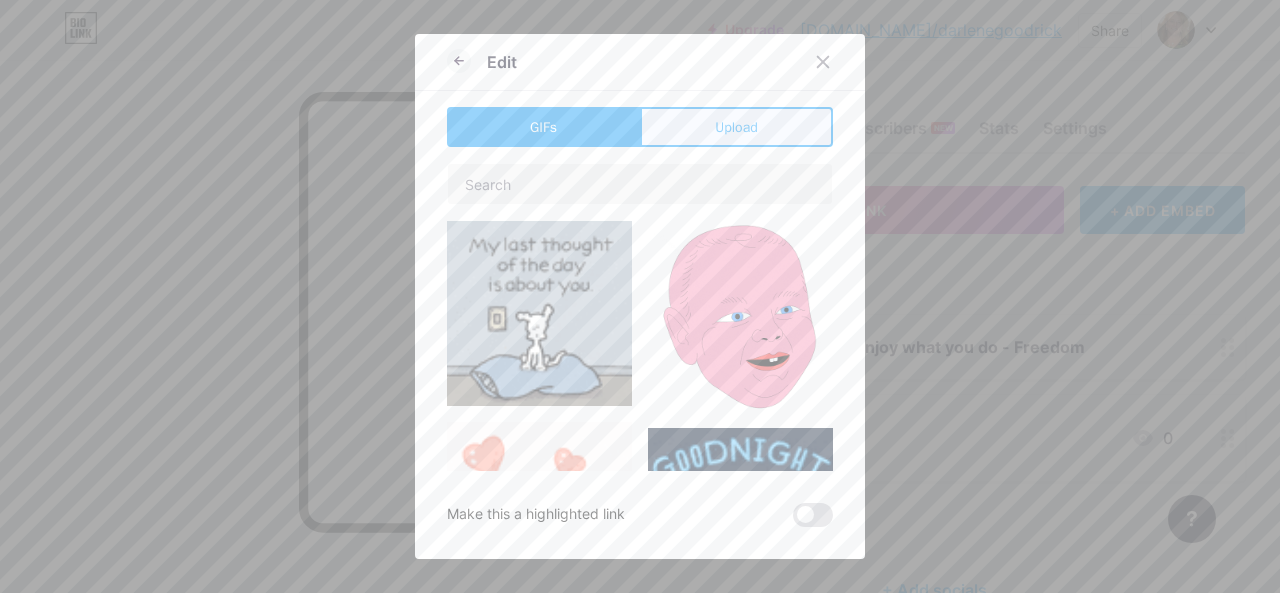 click on "Upload" at bounding box center [736, 127] 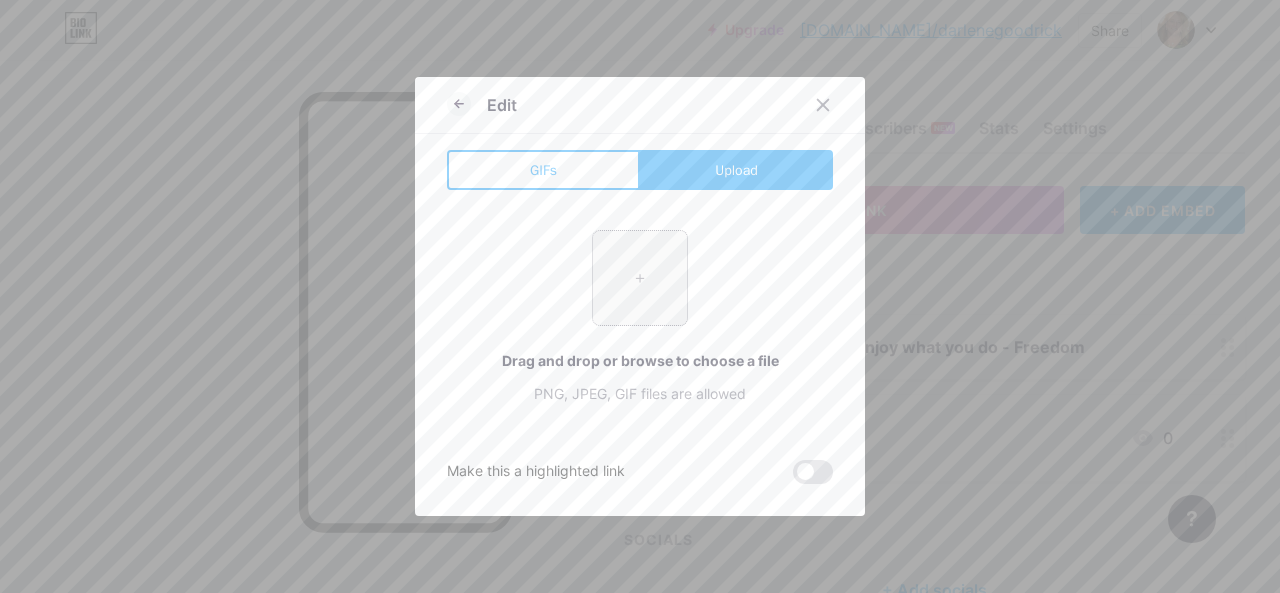 click at bounding box center [640, 278] 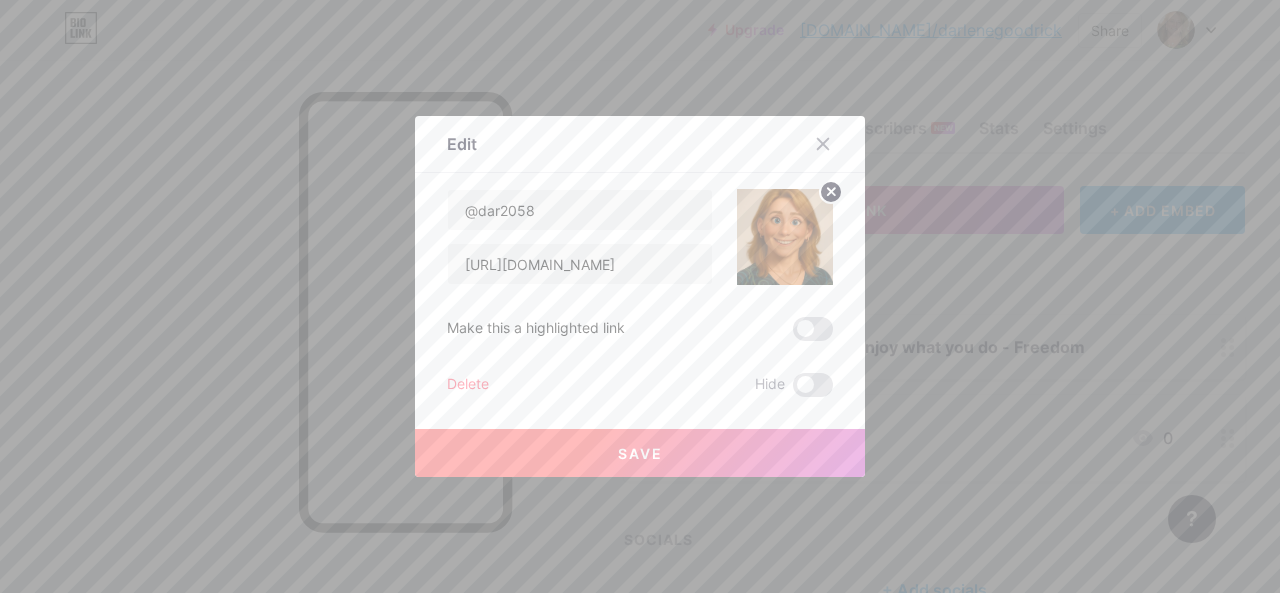click on "Save" at bounding box center (640, 453) 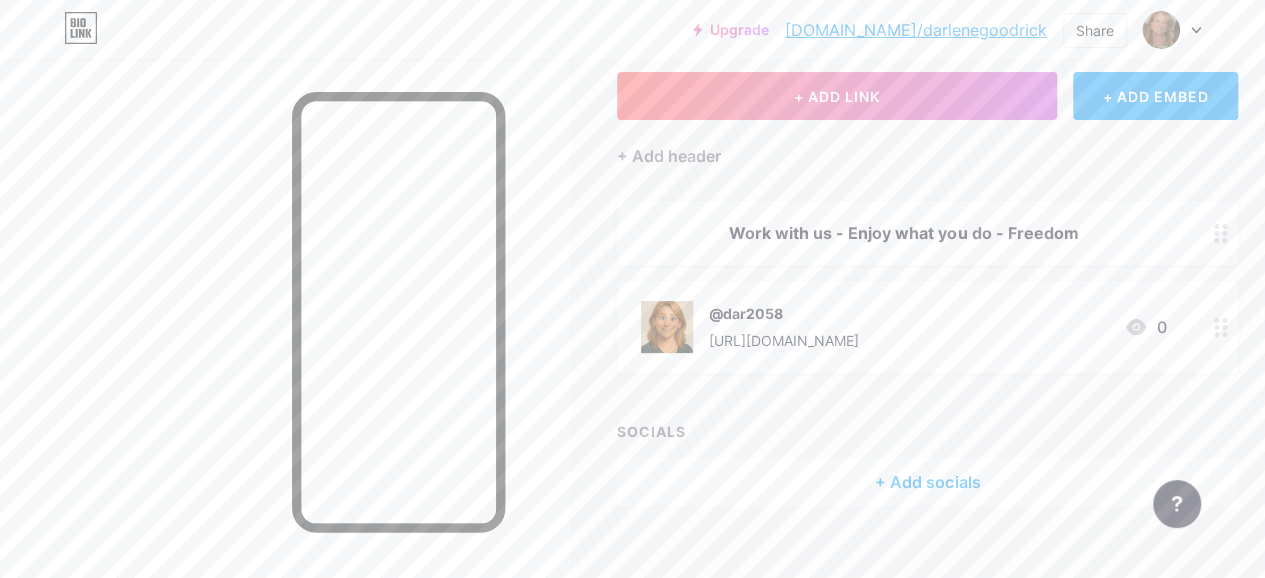 scroll, scrollTop: 141, scrollLeft: 0, axis: vertical 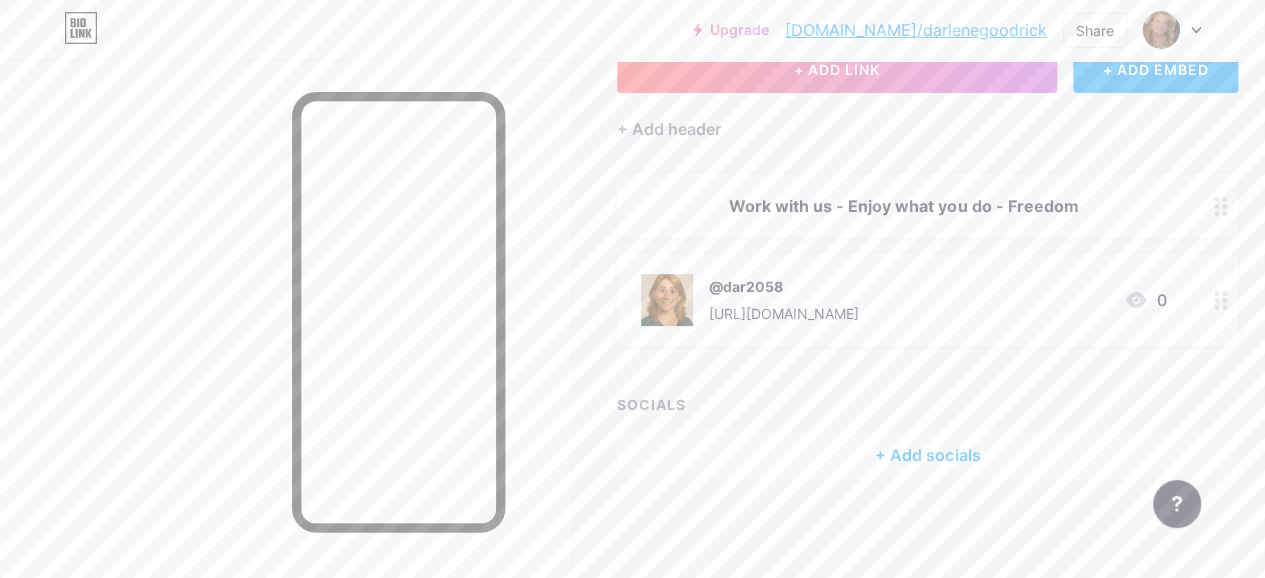 click on "+ Add socials" at bounding box center (927, 455) 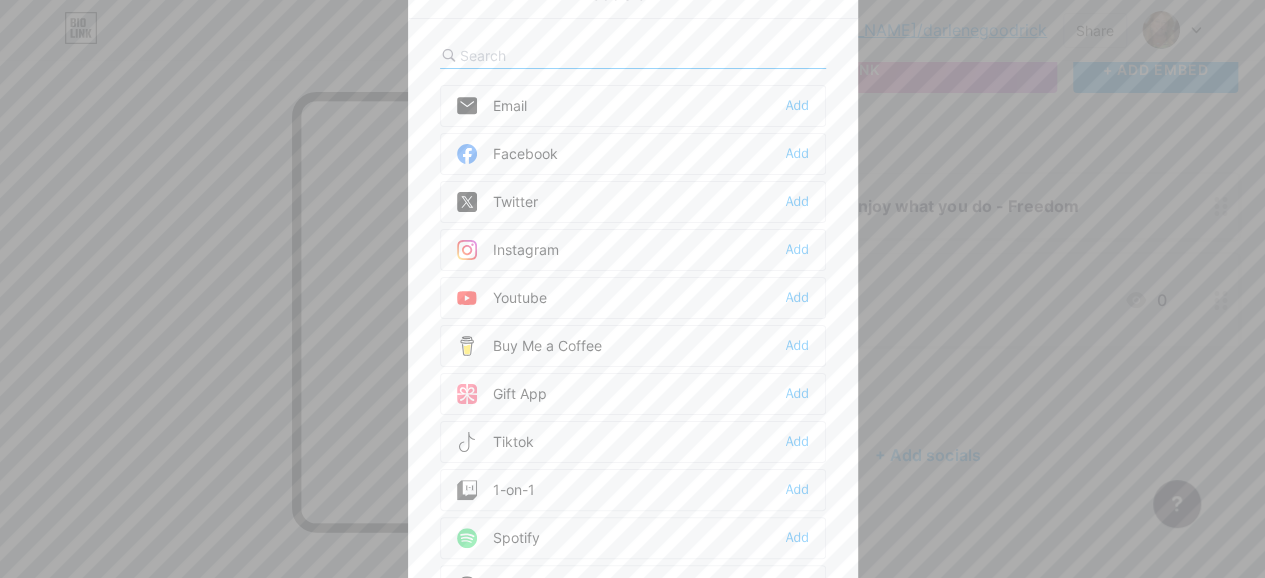 scroll, scrollTop: 126, scrollLeft: 0, axis: vertical 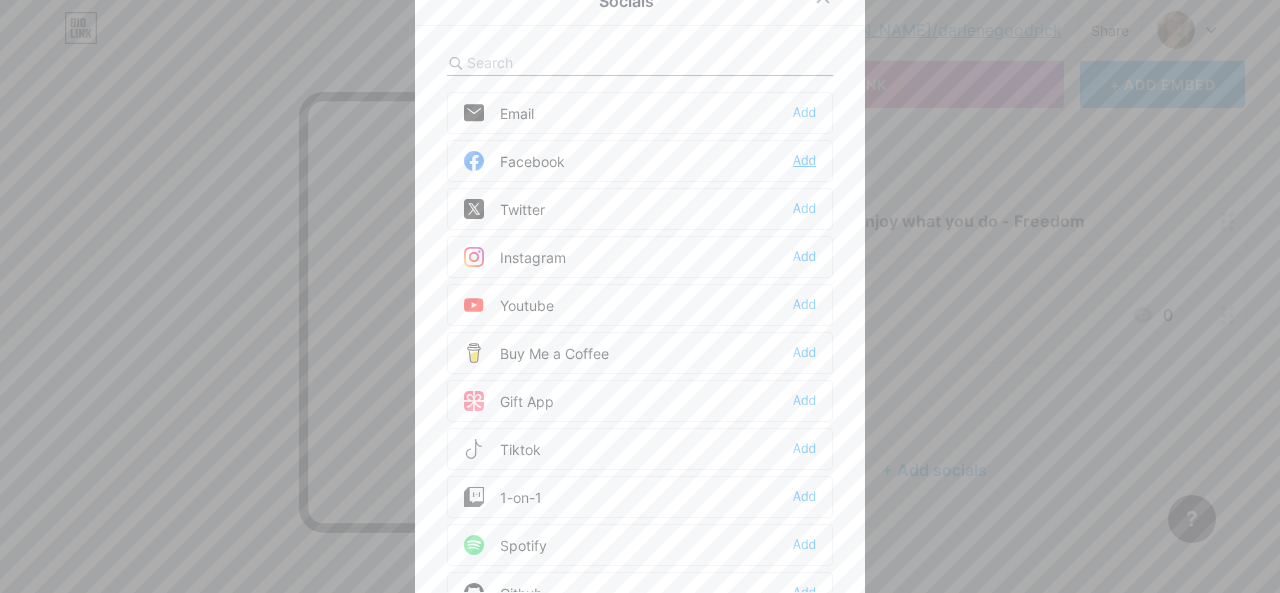 click on "Add" at bounding box center (804, 161) 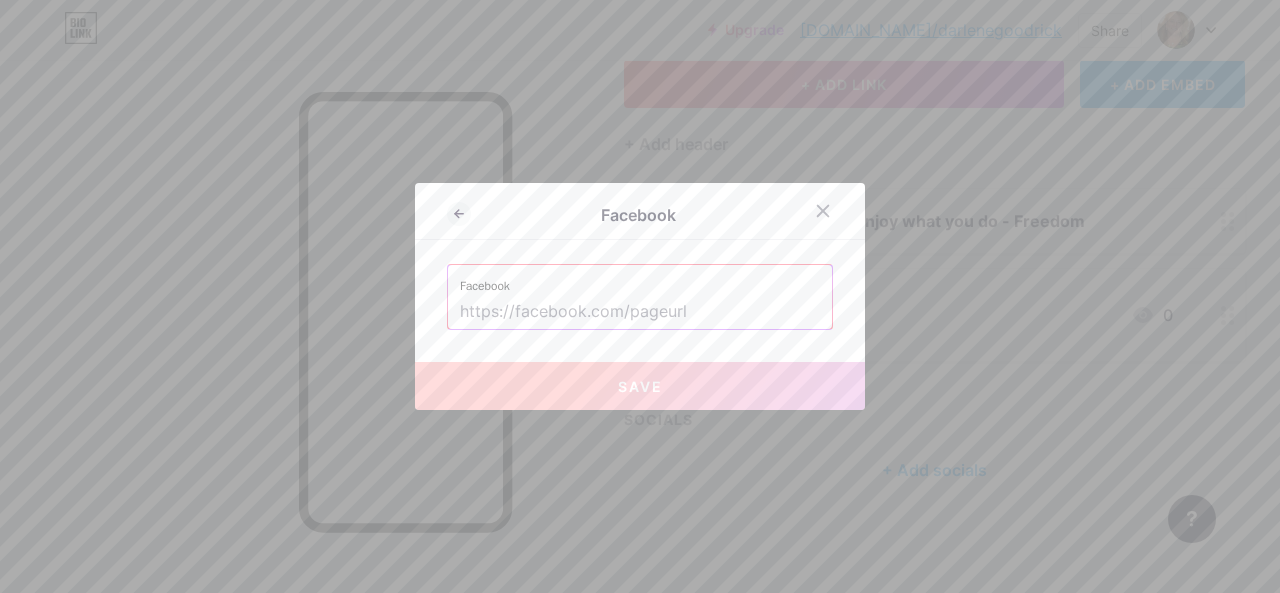 drag, startPoint x: 617, startPoint y: 310, endPoint x: 673, endPoint y: 311, distance: 56.008926 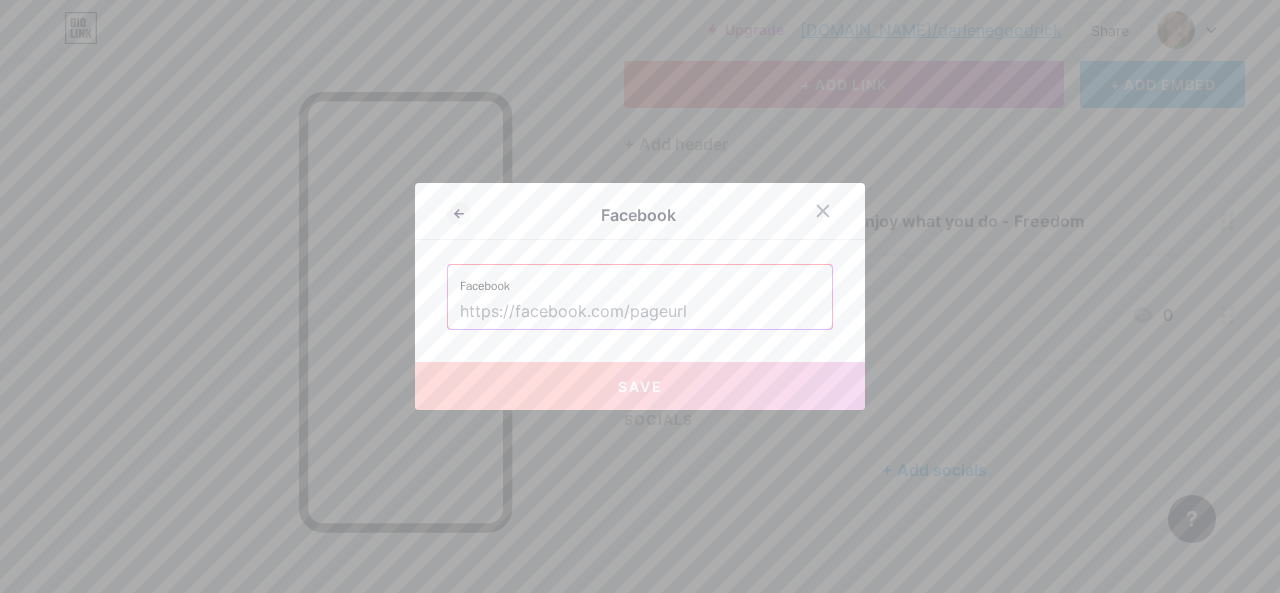 paste on "[URL][DOMAIN_NAME]" 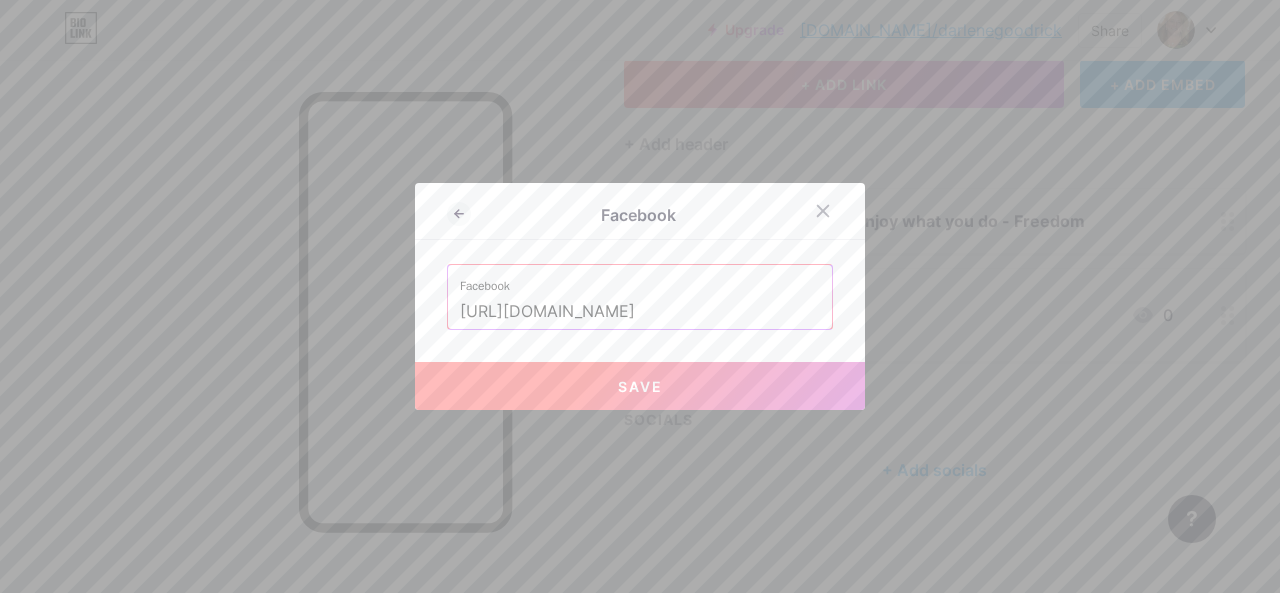 type on "[URL][DOMAIN_NAME]" 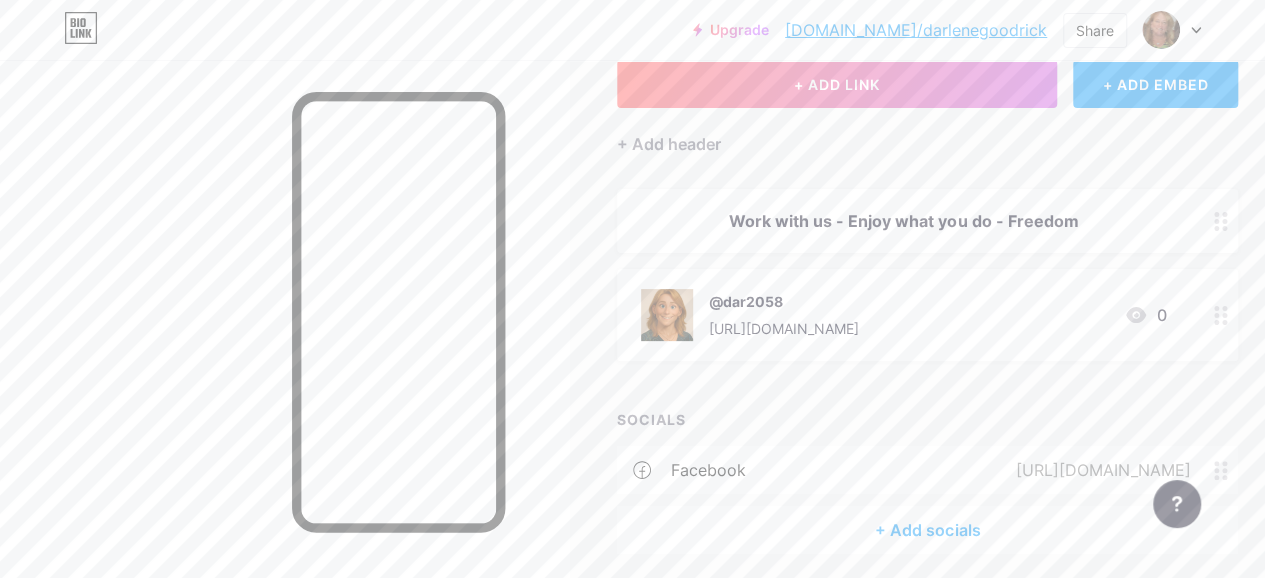 scroll, scrollTop: 201, scrollLeft: 0, axis: vertical 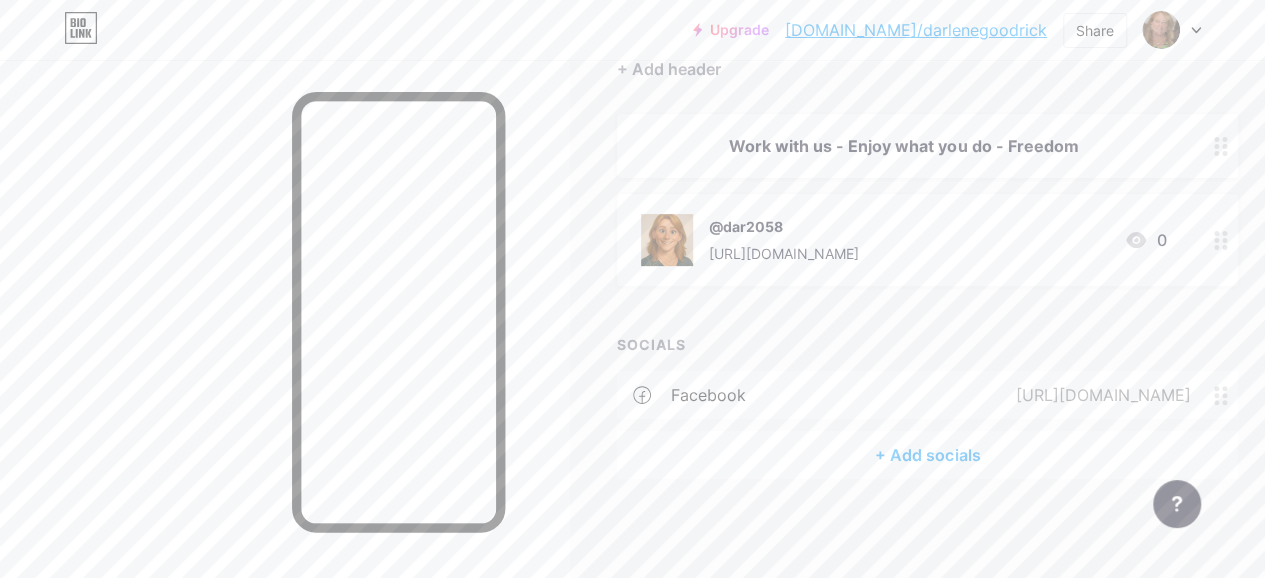 click on "+ Add socials" at bounding box center (927, 455) 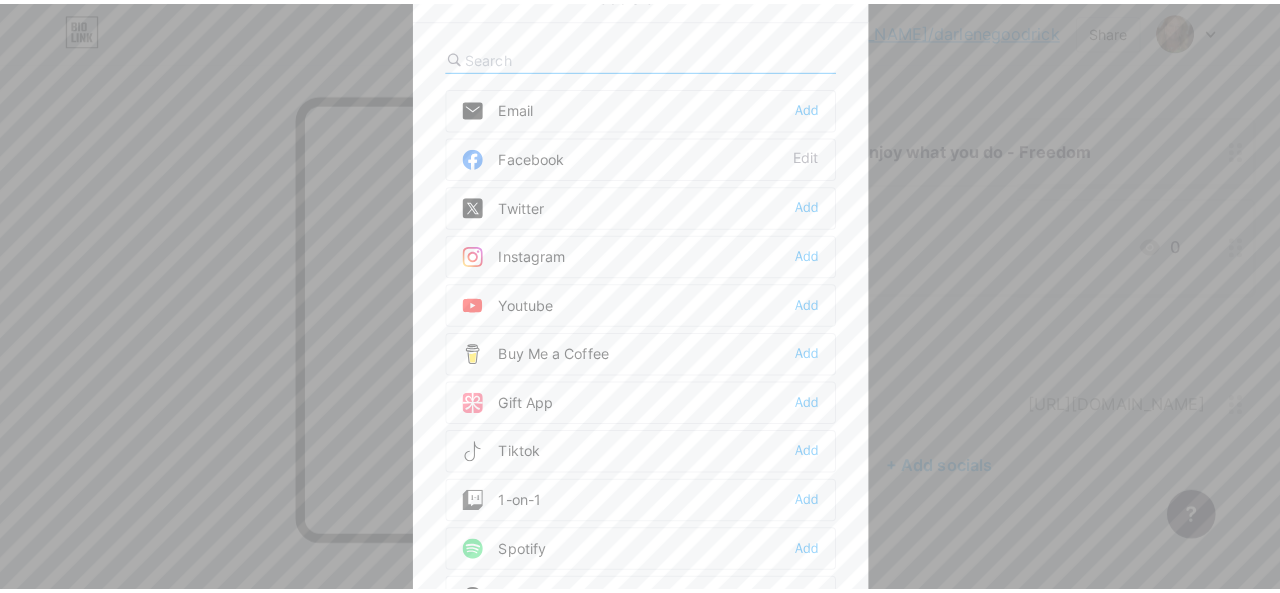 scroll, scrollTop: 186, scrollLeft: 0, axis: vertical 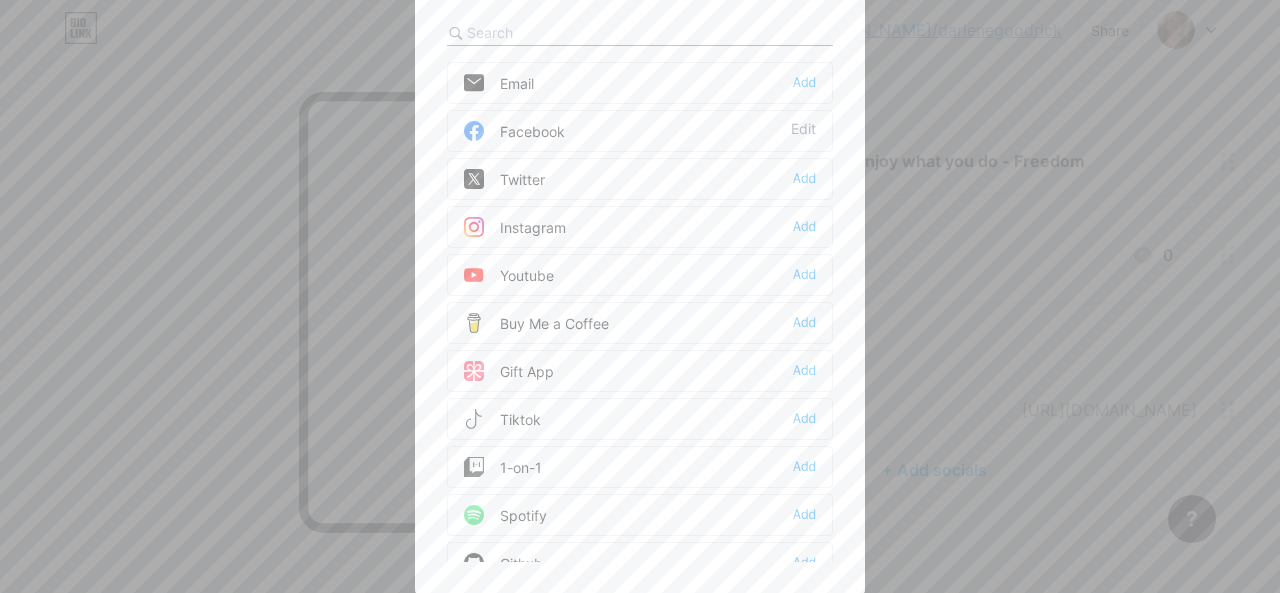 click on "Email" at bounding box center (499, 83) 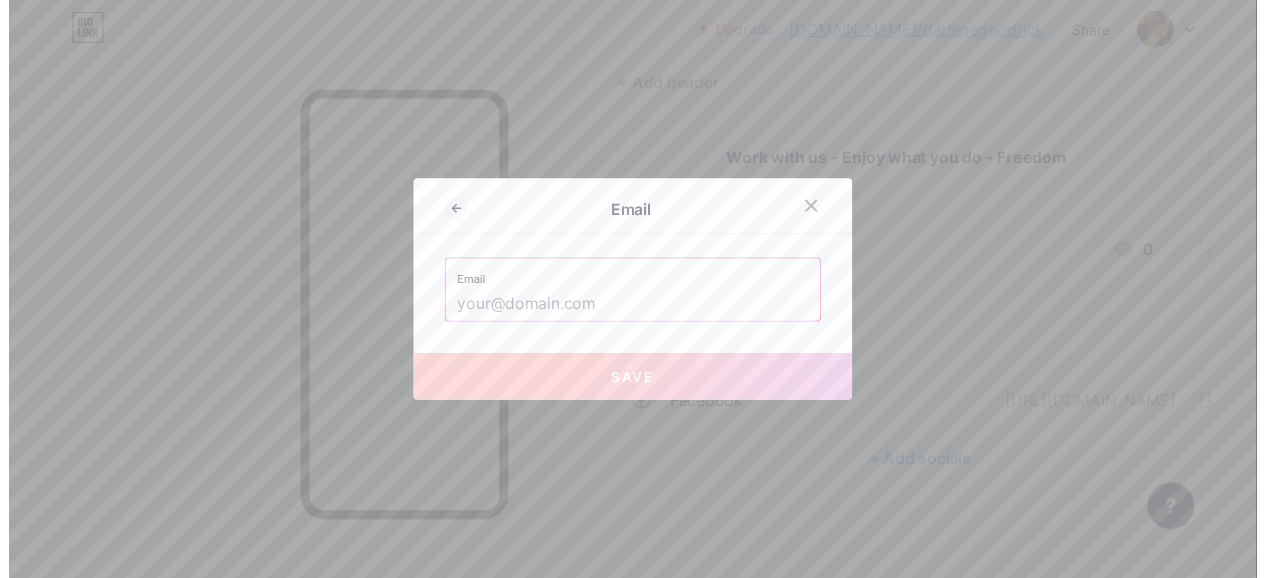 scroll, scrollTop: 0, scrollLeft: 0, axis: both 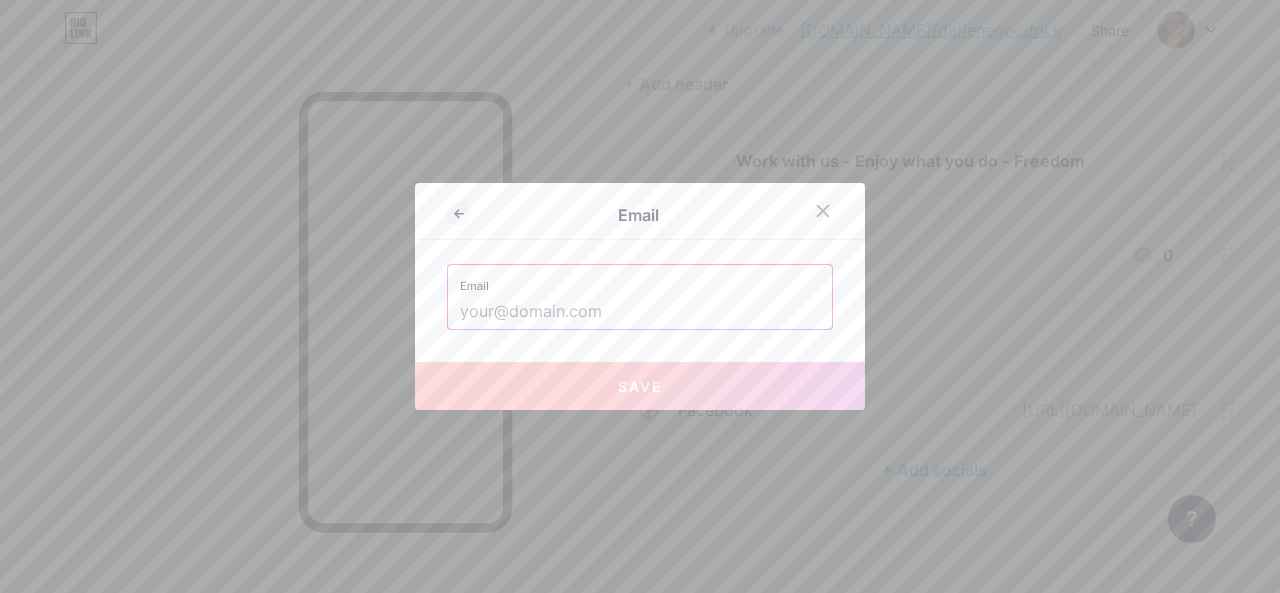 click at bounding box center [640, 312] 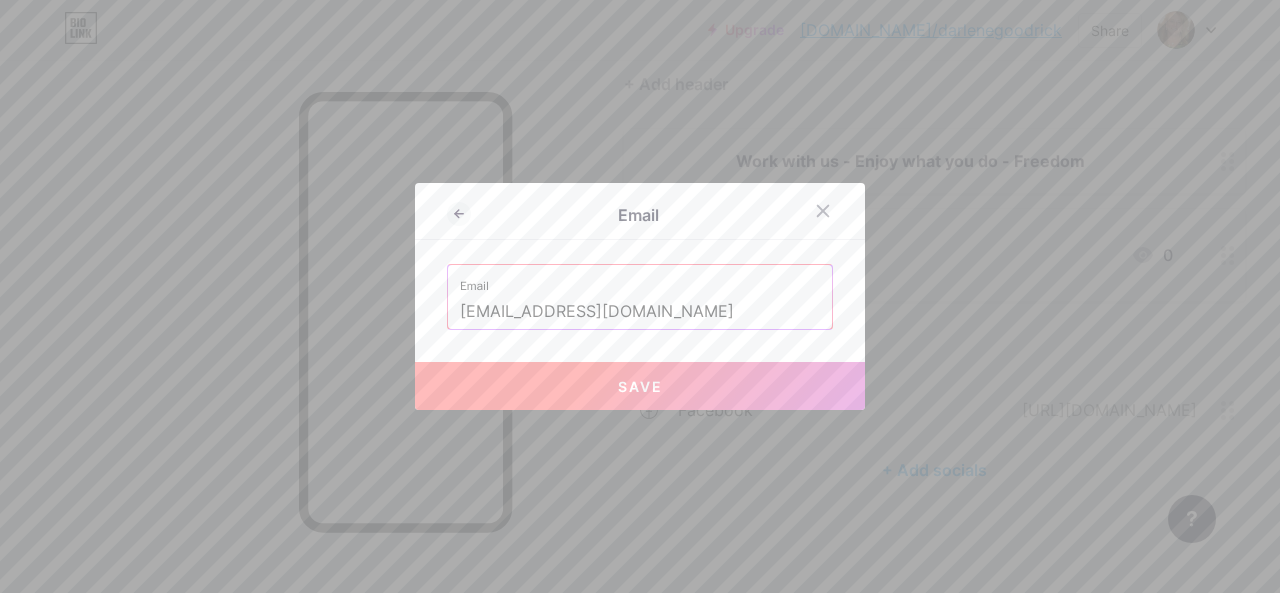 click on "Email" at bounding box center (638, 215) 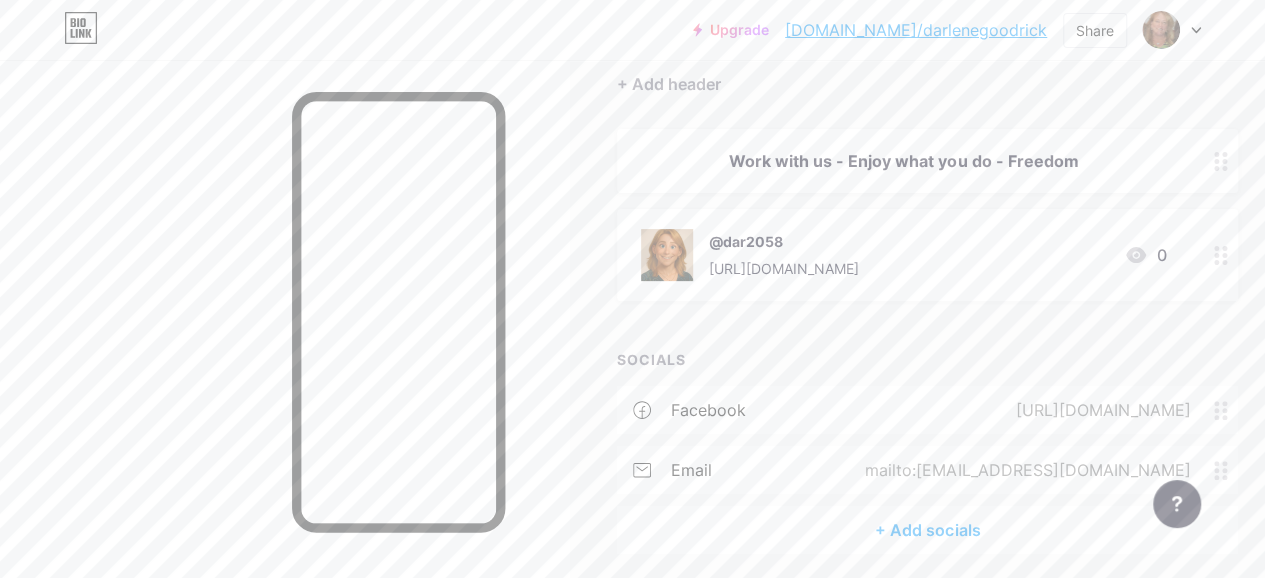 scroll, scrollTop: 261, scrollLeft: 0, axis: vertical 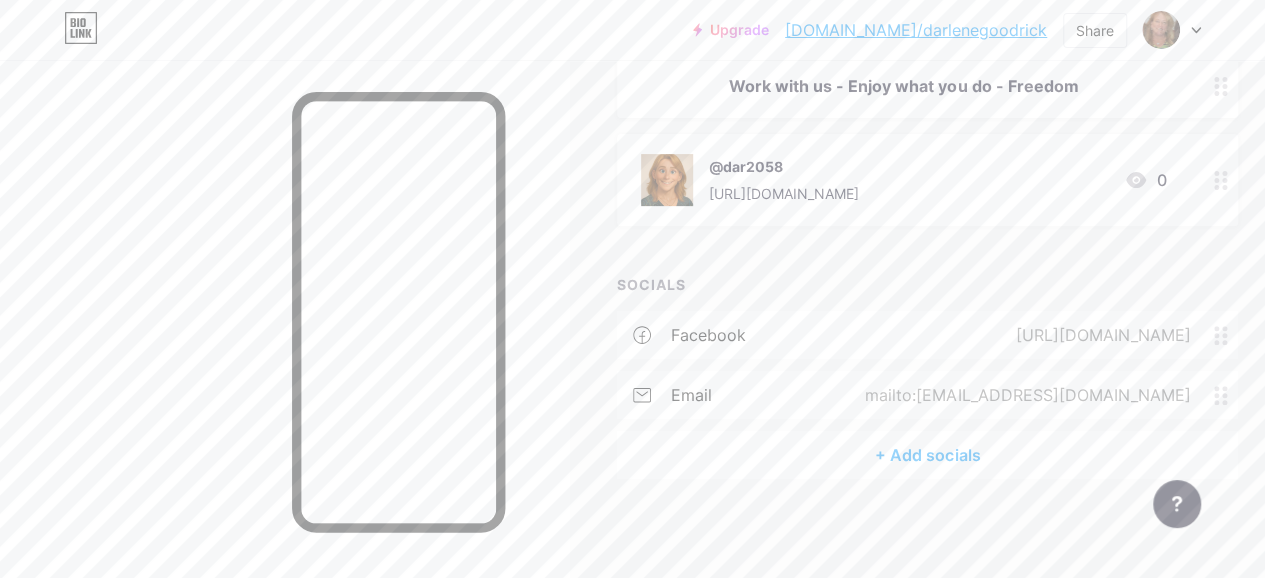 click on "+ Add socials" at bounding box center (927, 455) 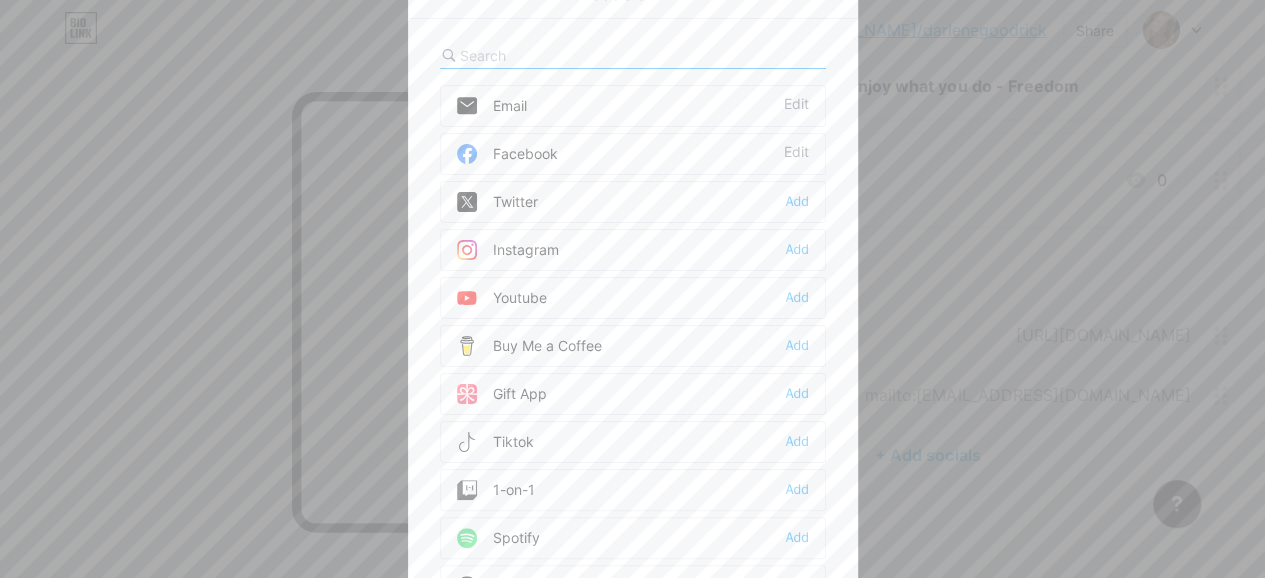 scroll, scrollTop: 246, scrollLeft: 0, axis: vertical 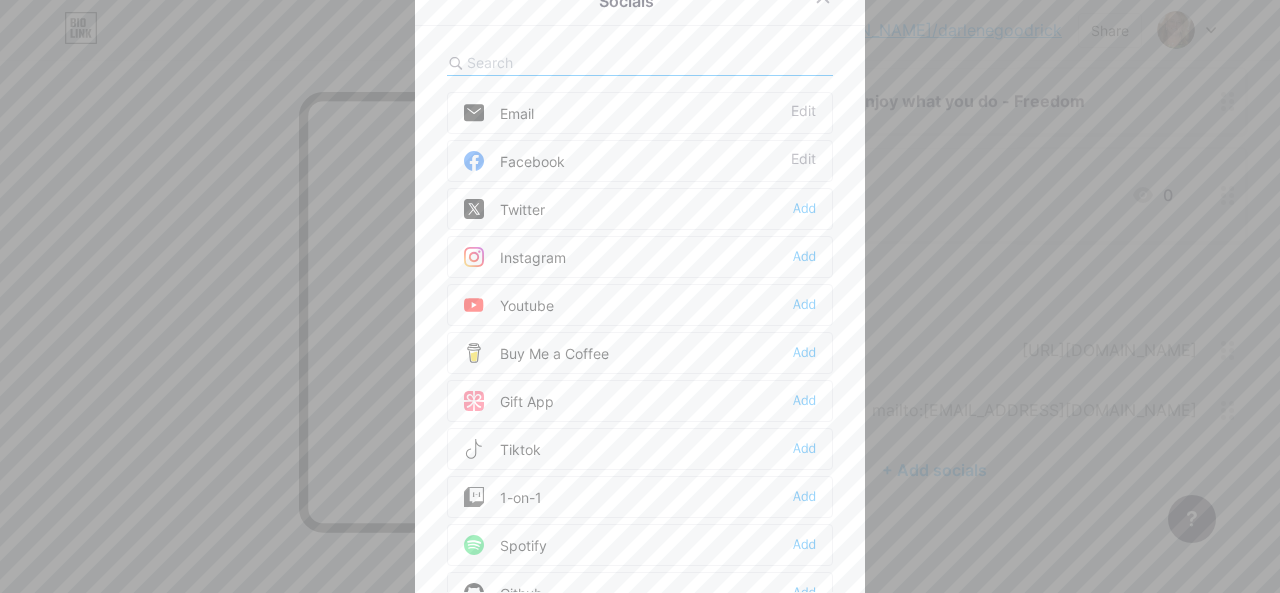 click at bounding box center (577, 62) 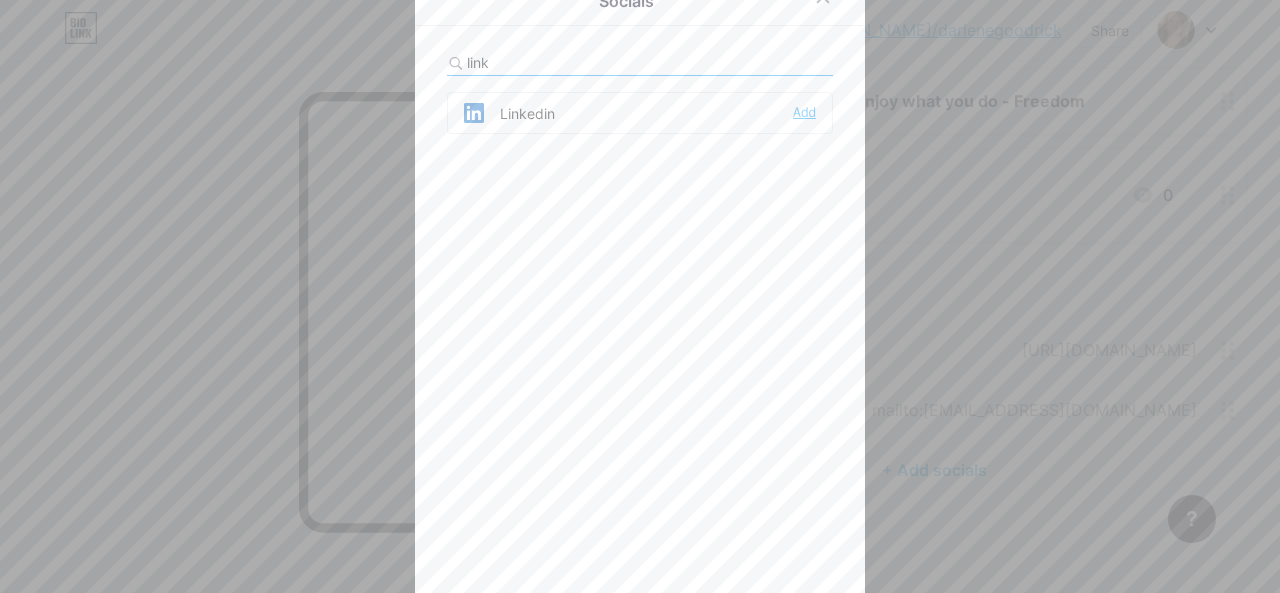 type on "link" 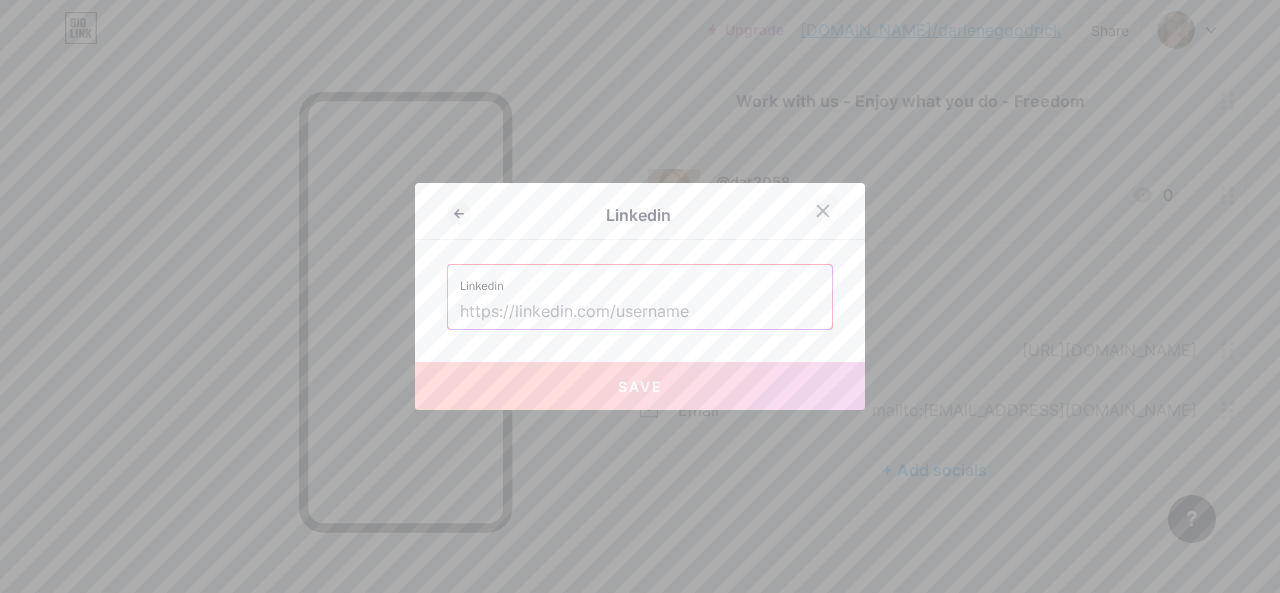 click 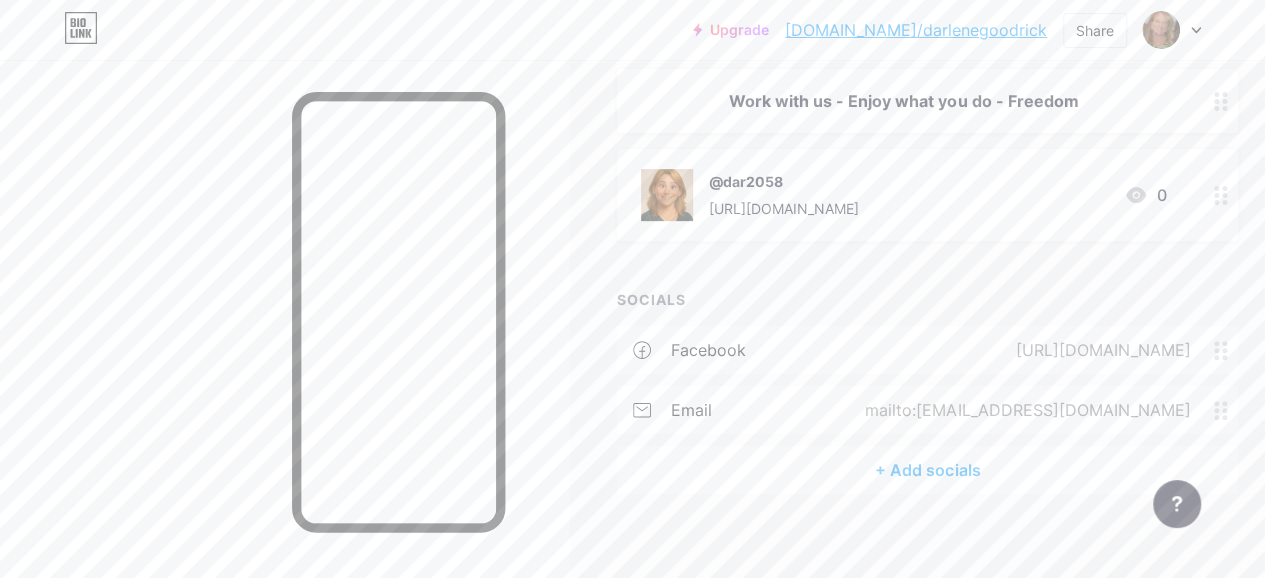 click on "+ Add socials" at bounding box center (927, 470) 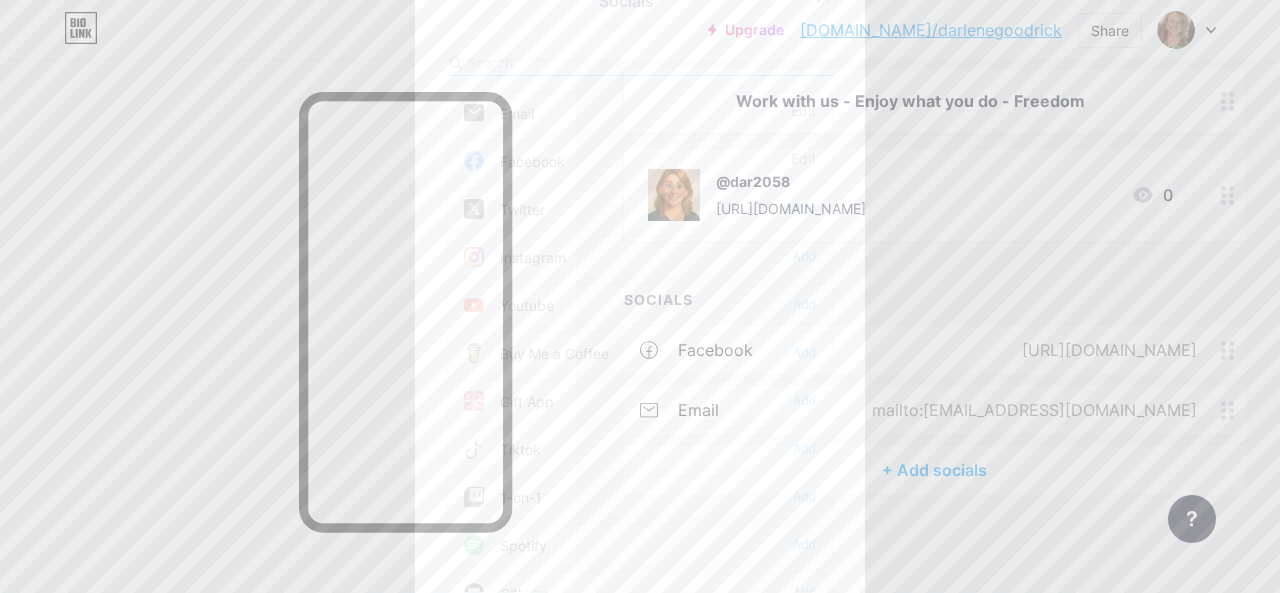 click at bounding box center [577, 62] 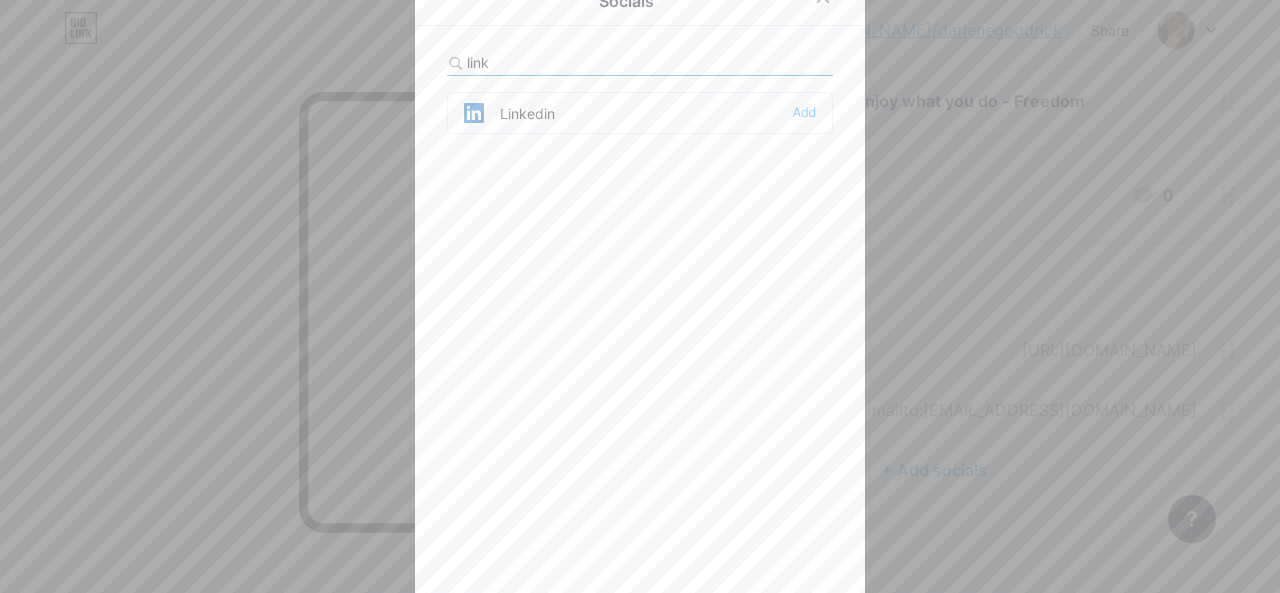 type on "link" 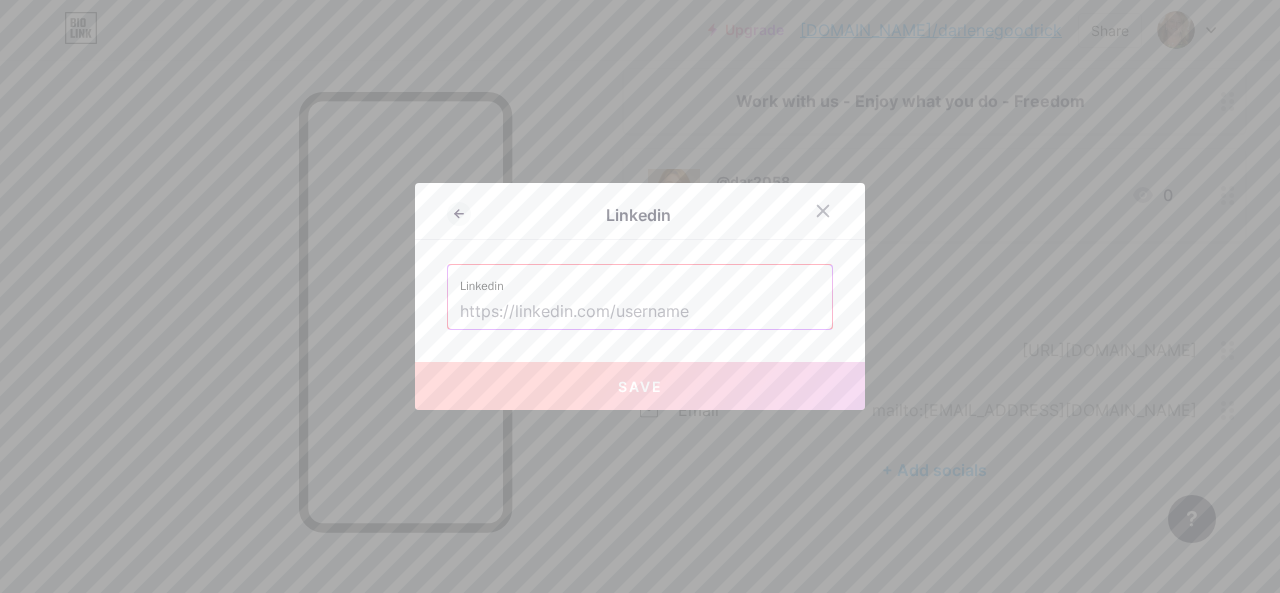 click at bounding box center (640, 312) 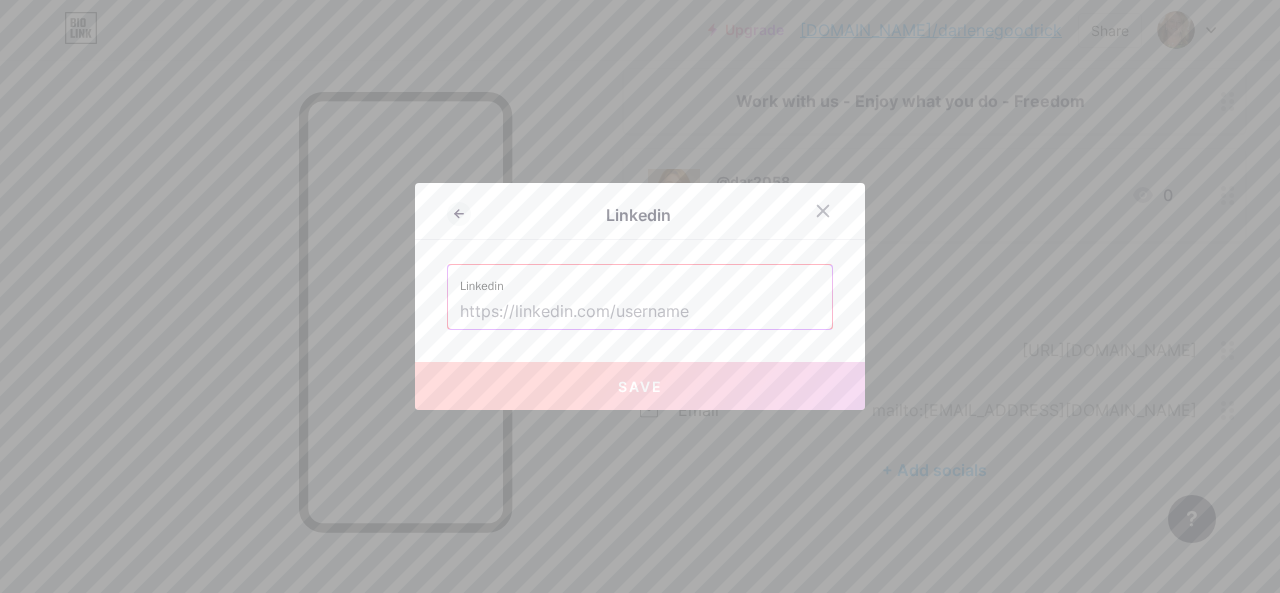 paste on "[URL][DOMAIN_NAME]" 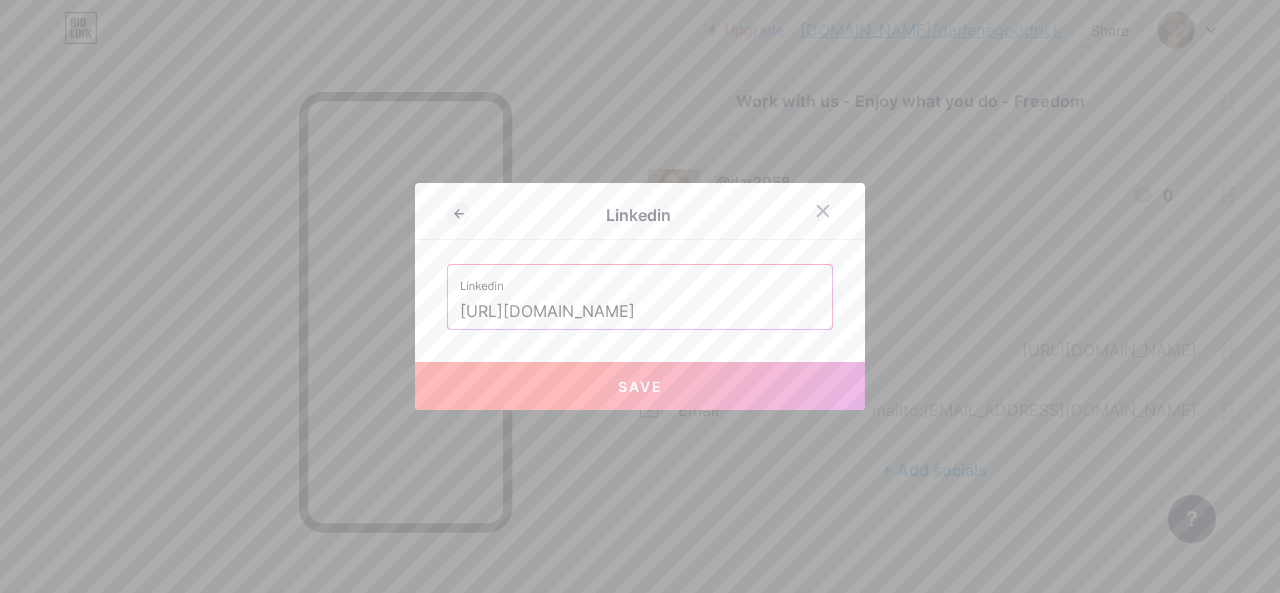 click on "[URL][DOMAIN_NAME]" at bounding box center [640, 312] 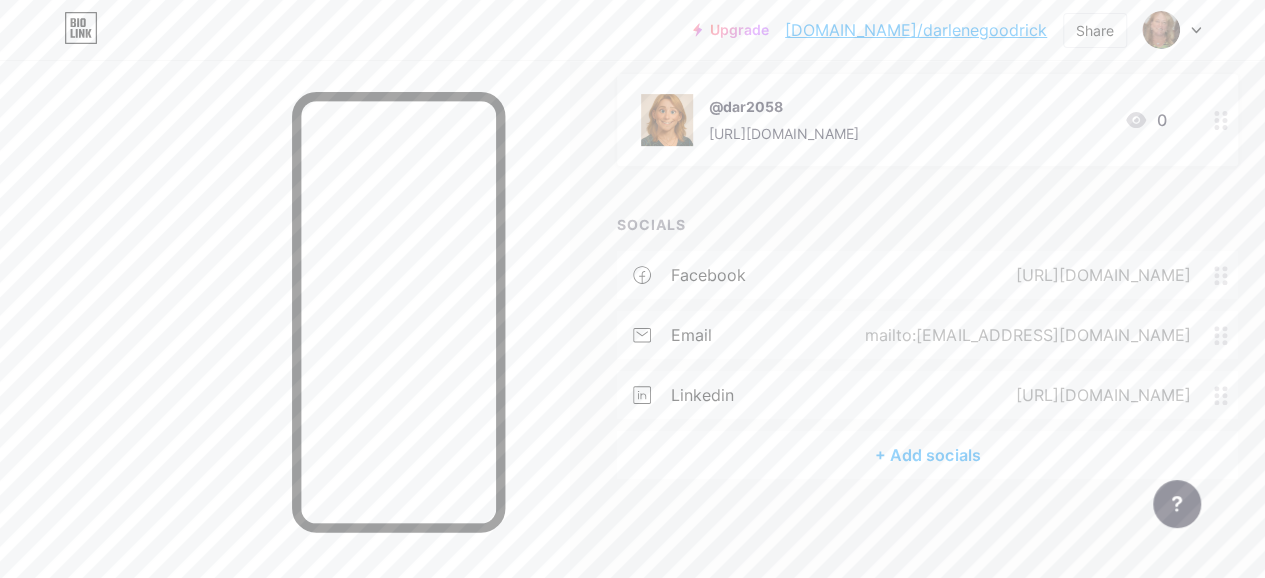 scroll, scrollTop: 0, scrollLeft: 0, axis: both 